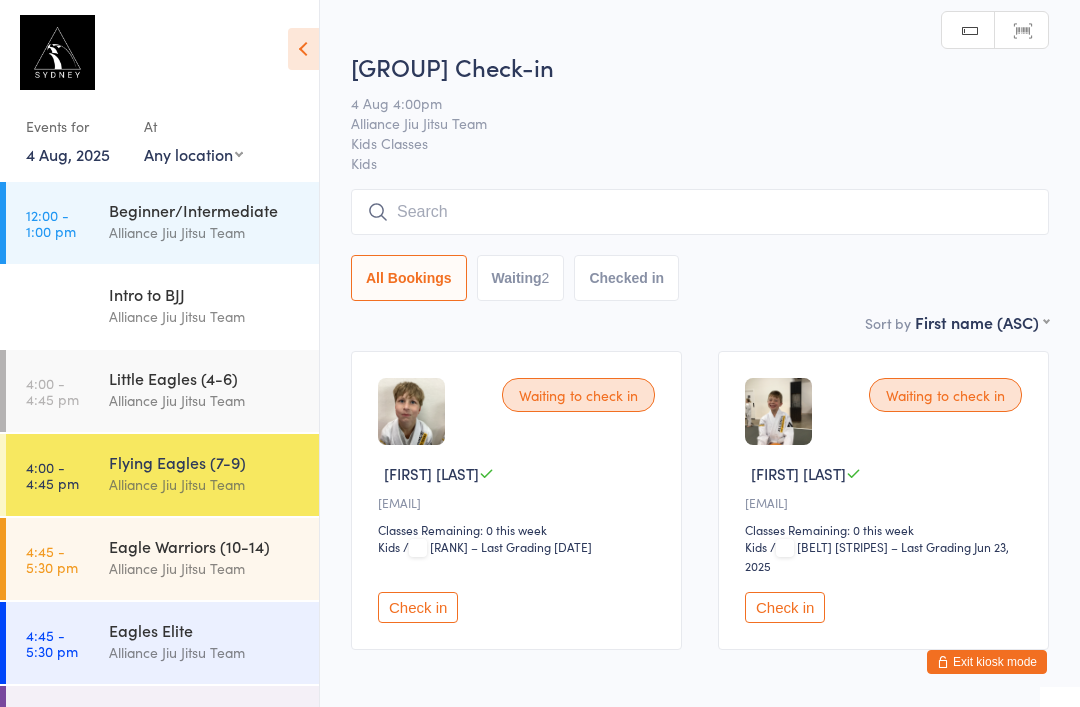 scroll, scrollTop: 0, scrollLeft: 0, axis: both 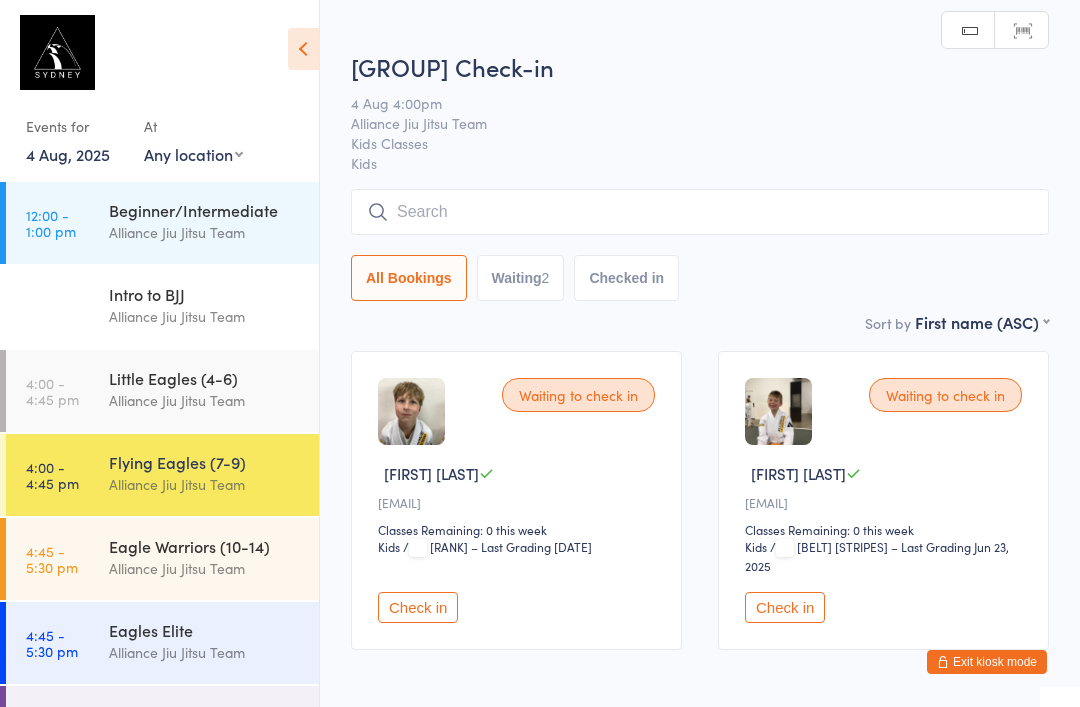 click on "Alliance Jiu Jitsu Team" at bounding box center [205, 400] 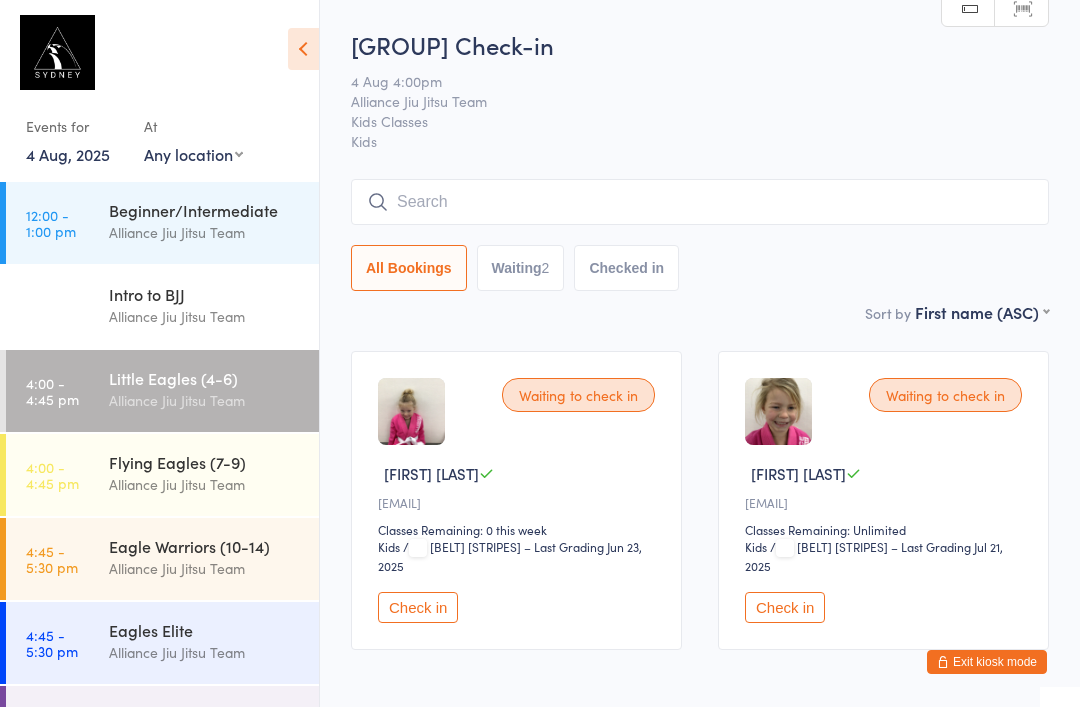 click at bounding box center (700, 202) 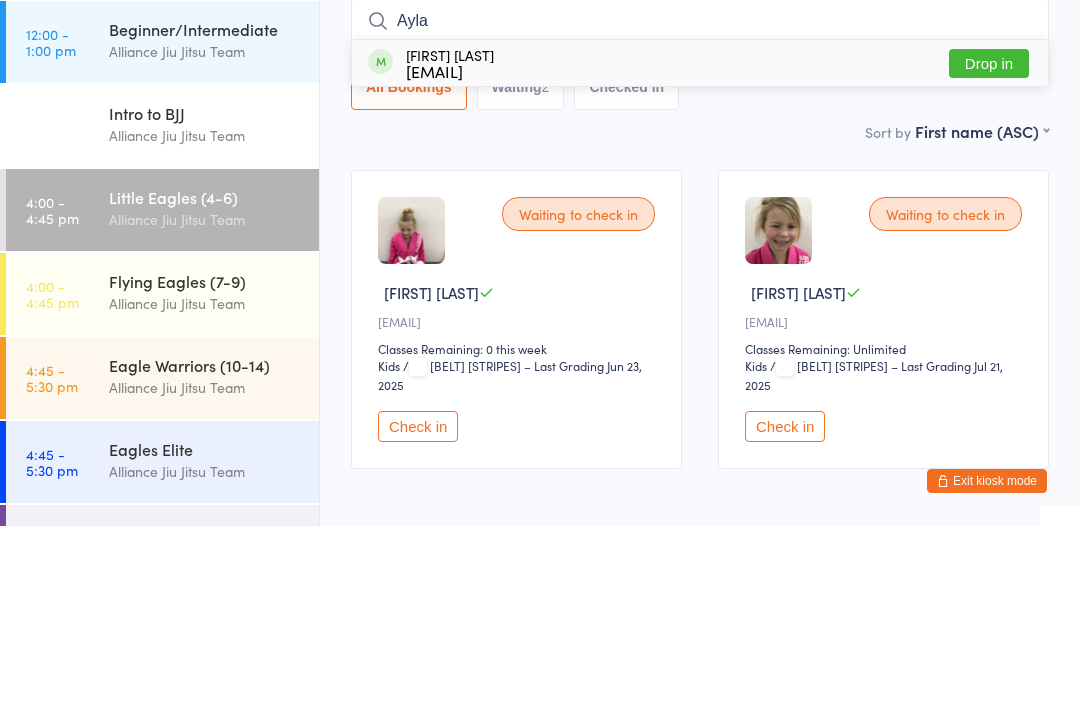 type on "Ayla" 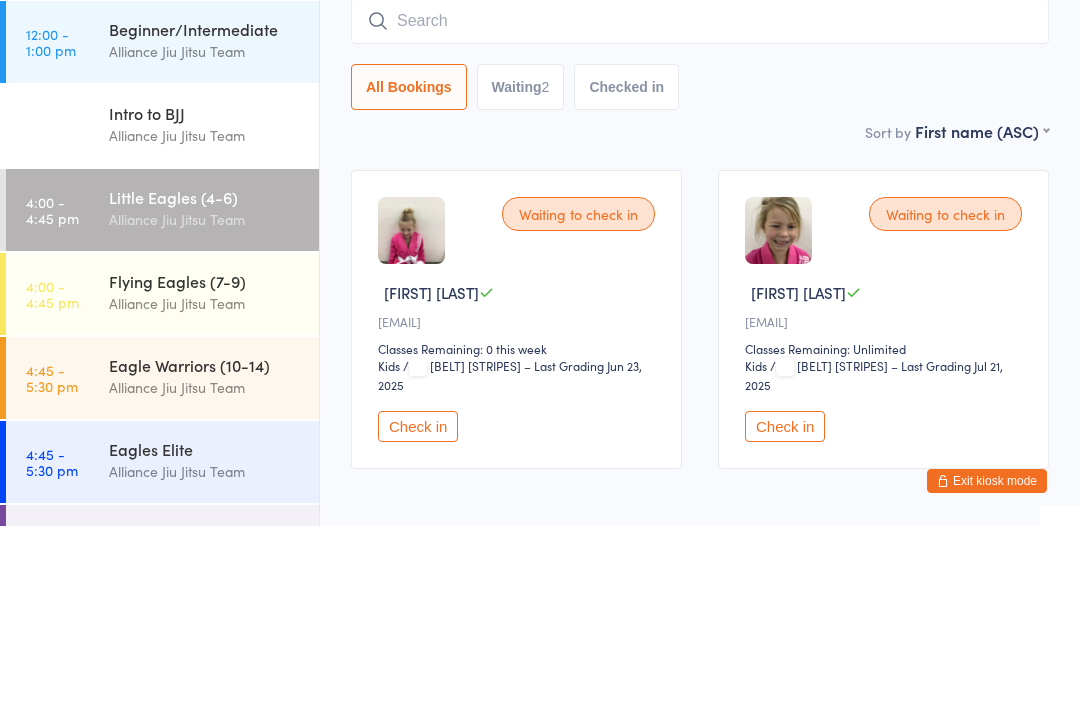 scroll, scrollTop: 108, scrollLeft: 0, axis: vertical 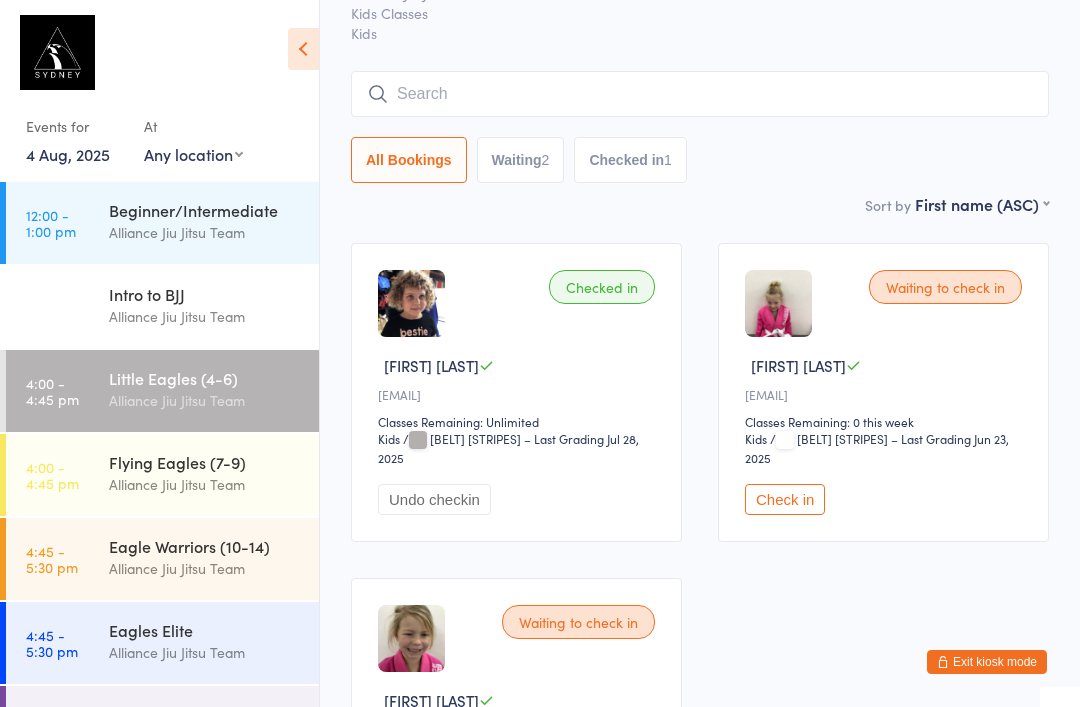 click at bounding box center [700, 94] 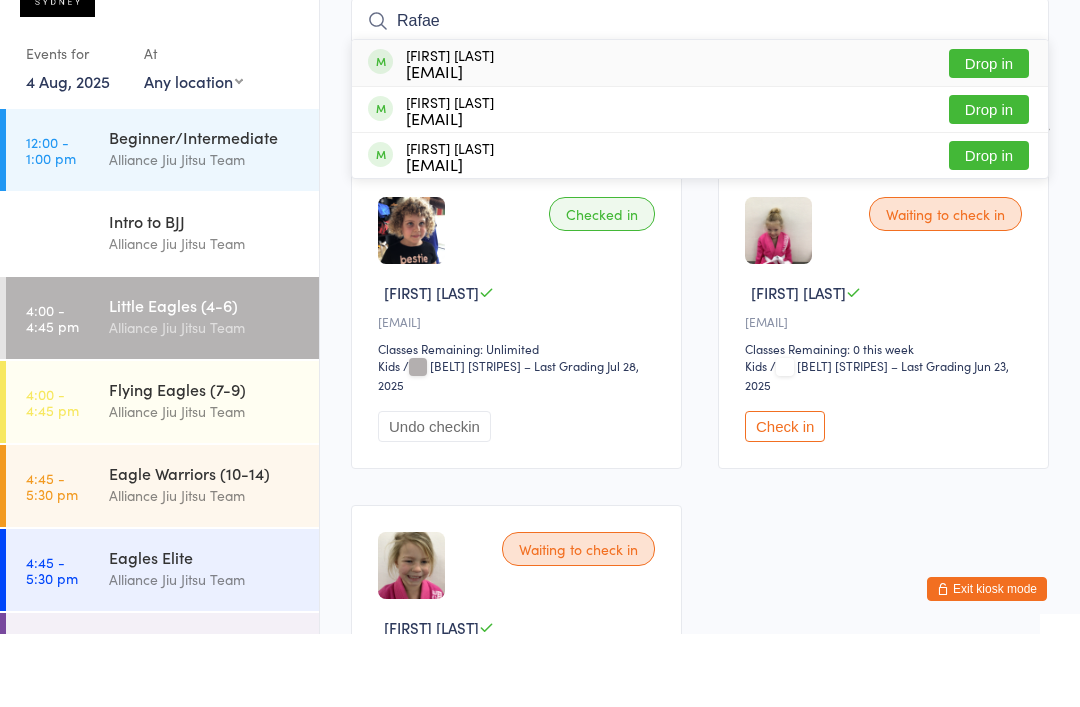 type on "[FIRST]" 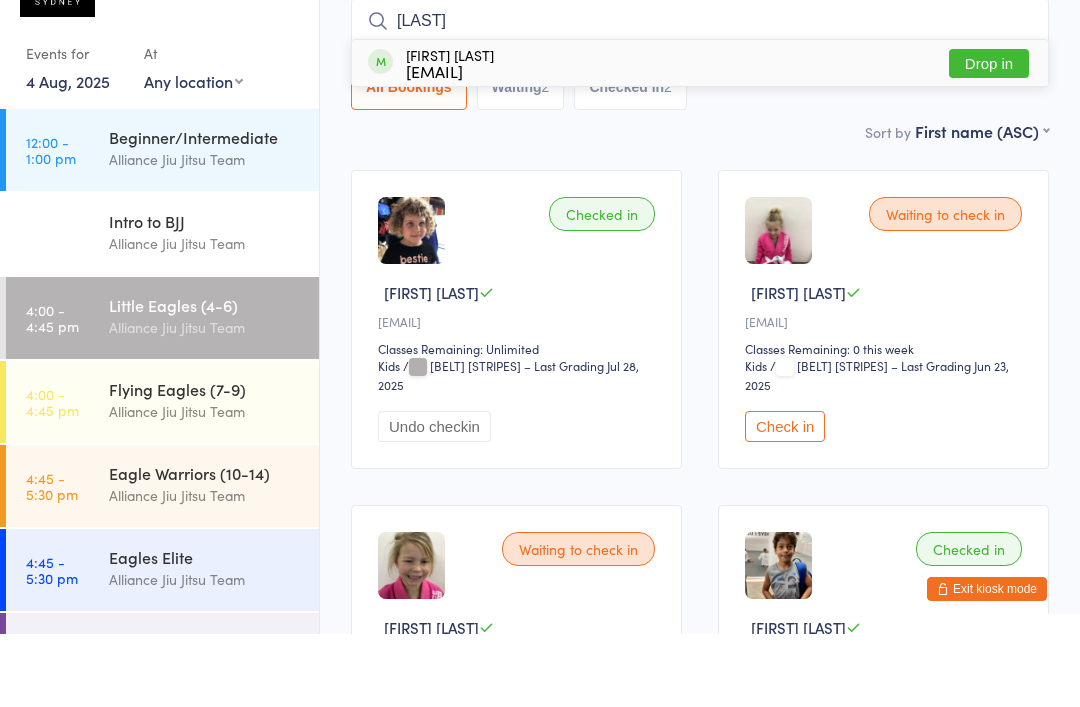type on "[LAST]" 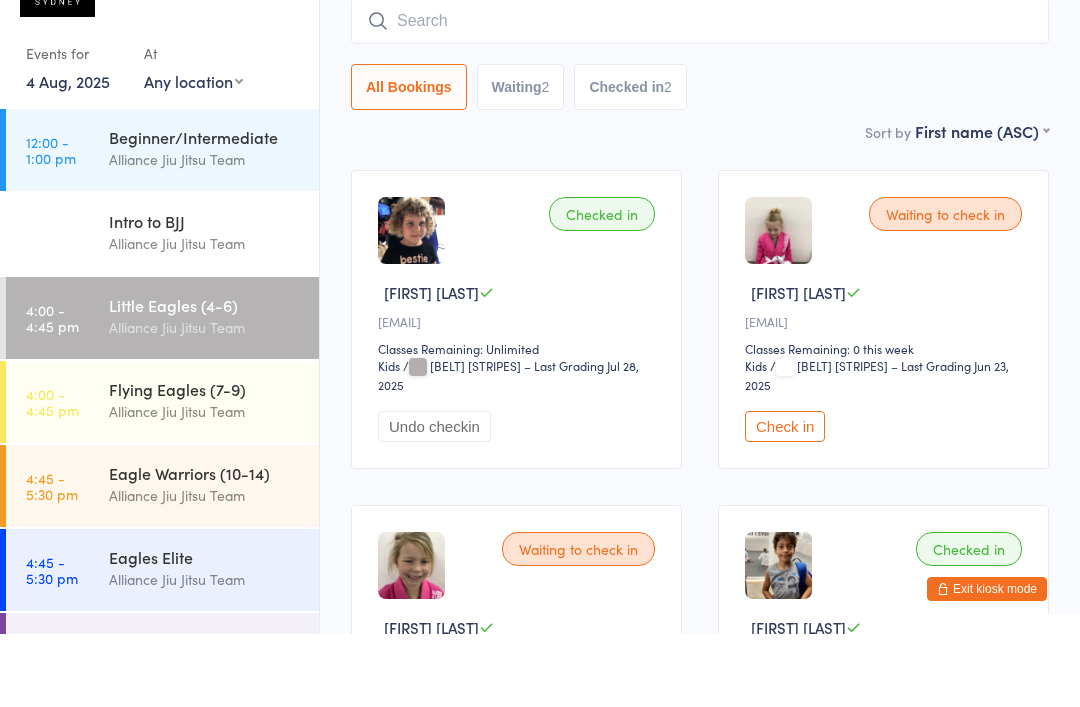 scroll, scrollTop: 181, scrollLeft: 0, axis: vertical 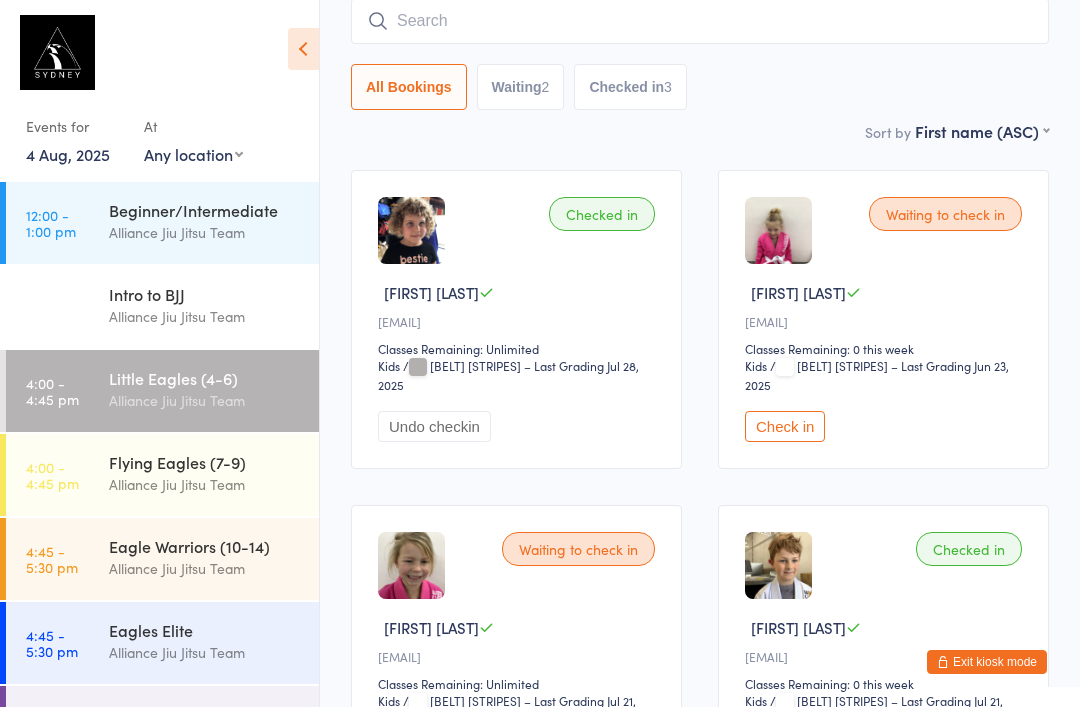 click on "Flying Eagles (7-9)" at bounding box center (205, 462) 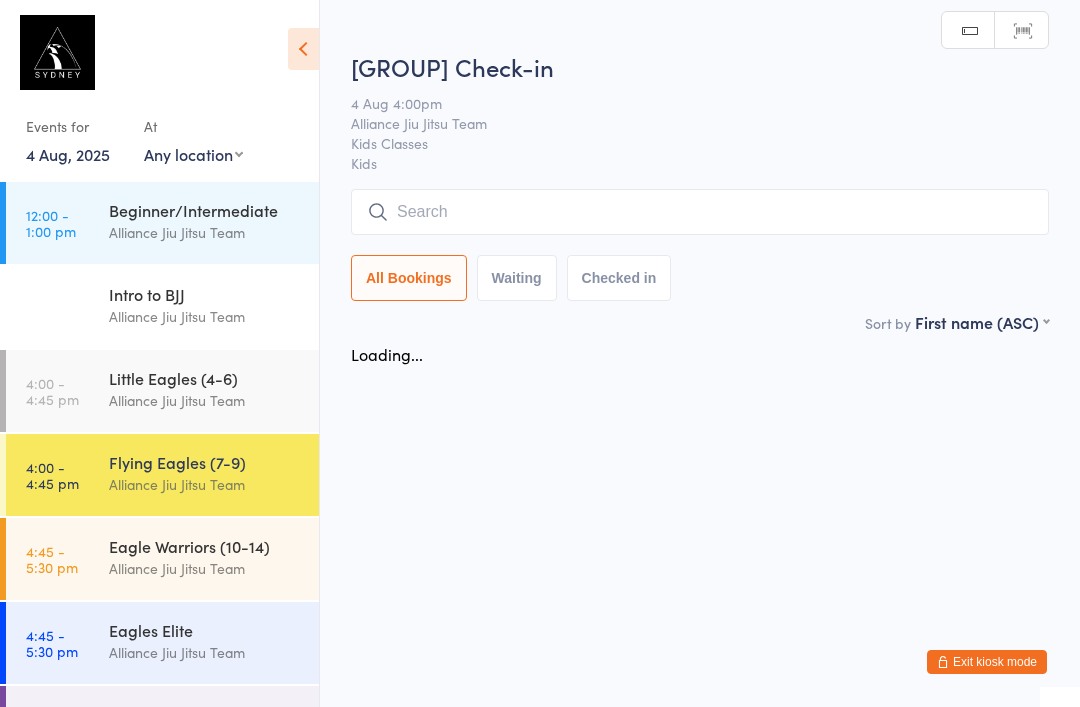 scroll, scrollTop: 0, scrollLeft: 0, axis: both 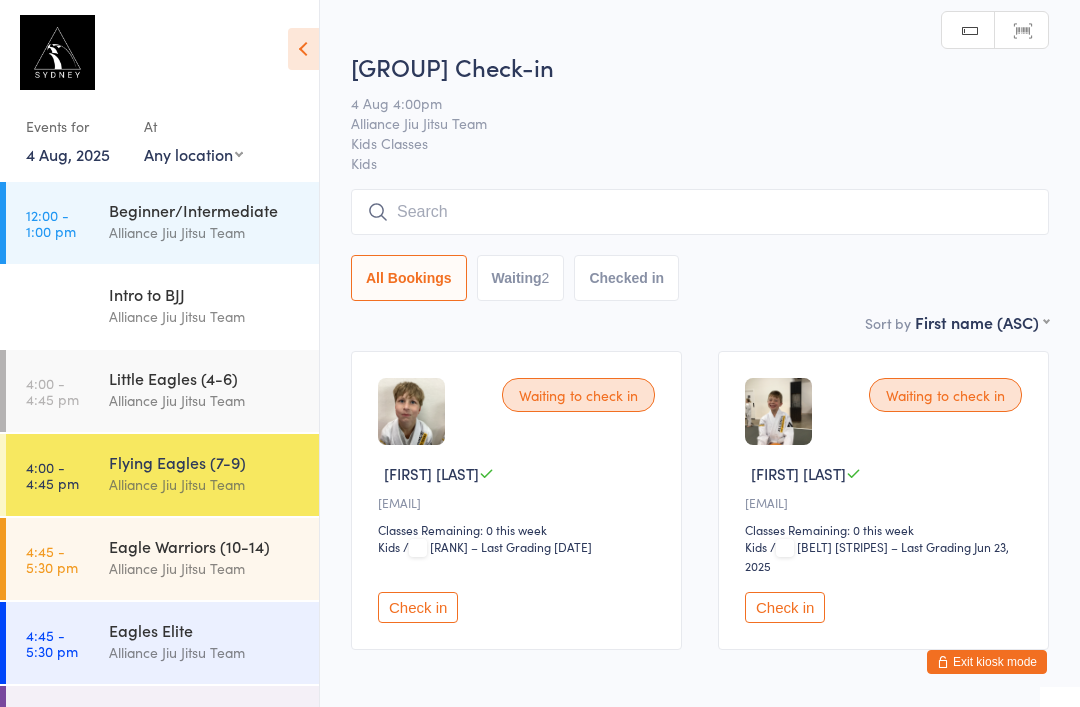 click at bounding box center [700, 212] 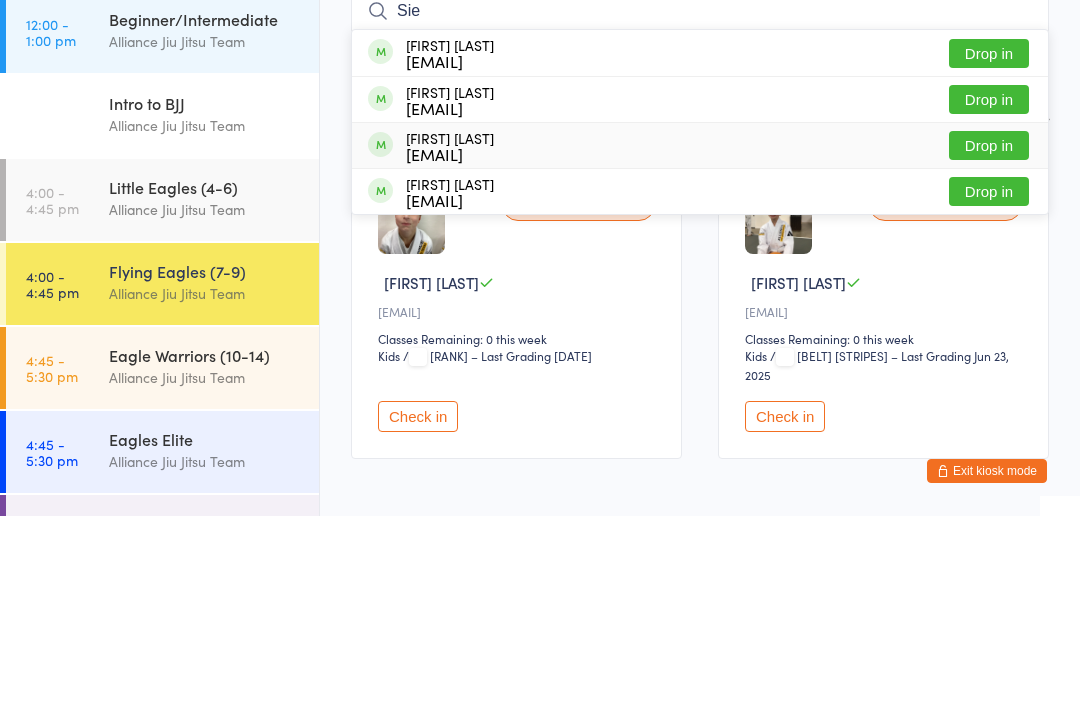 type on "Sie" 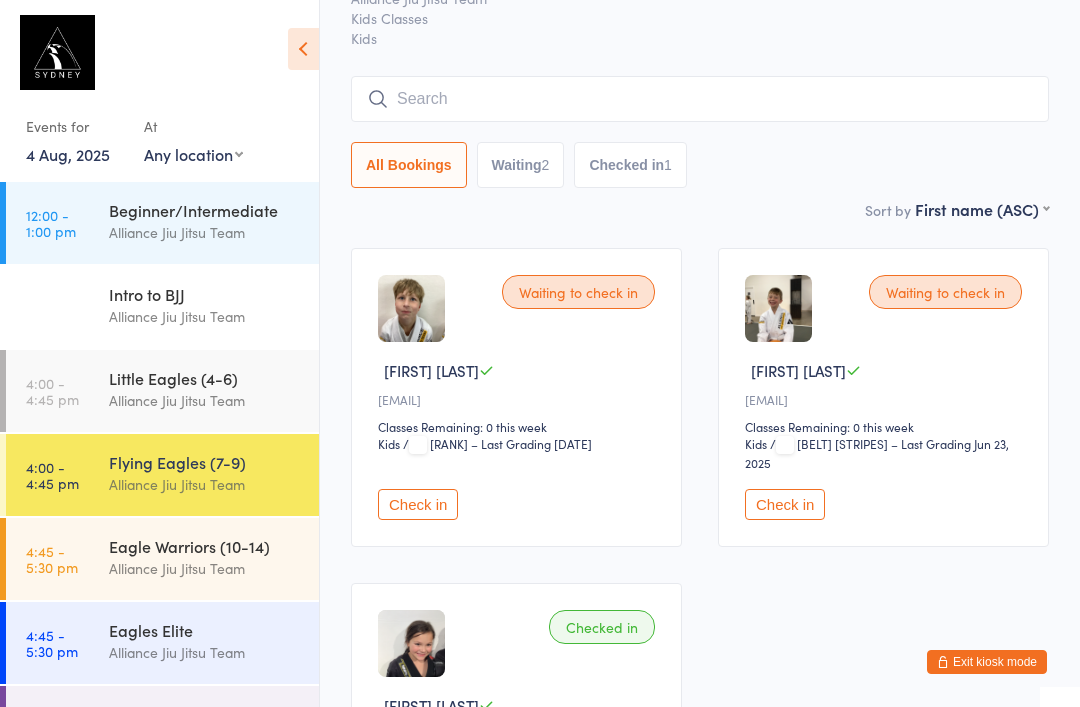 scroll, scrollTop: 102, scrollLeft: 0, axis: vertical 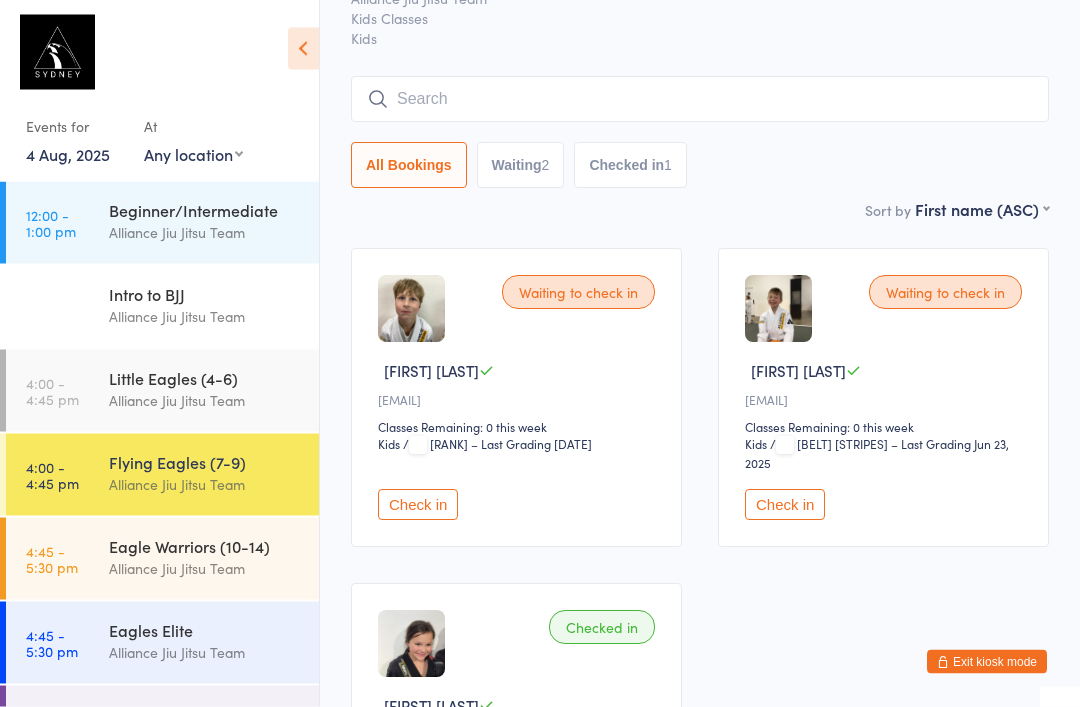 click at bounding box center [700, 100] 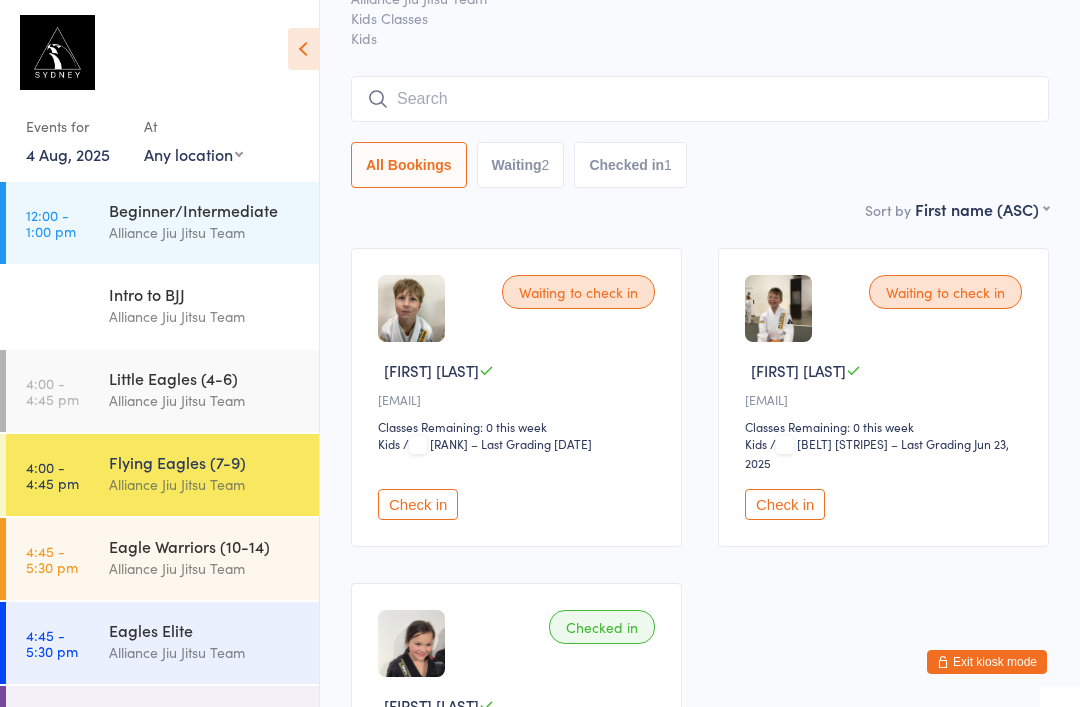 scroll, scrollTop: 102, scrollLeft: 0, axis: vertical 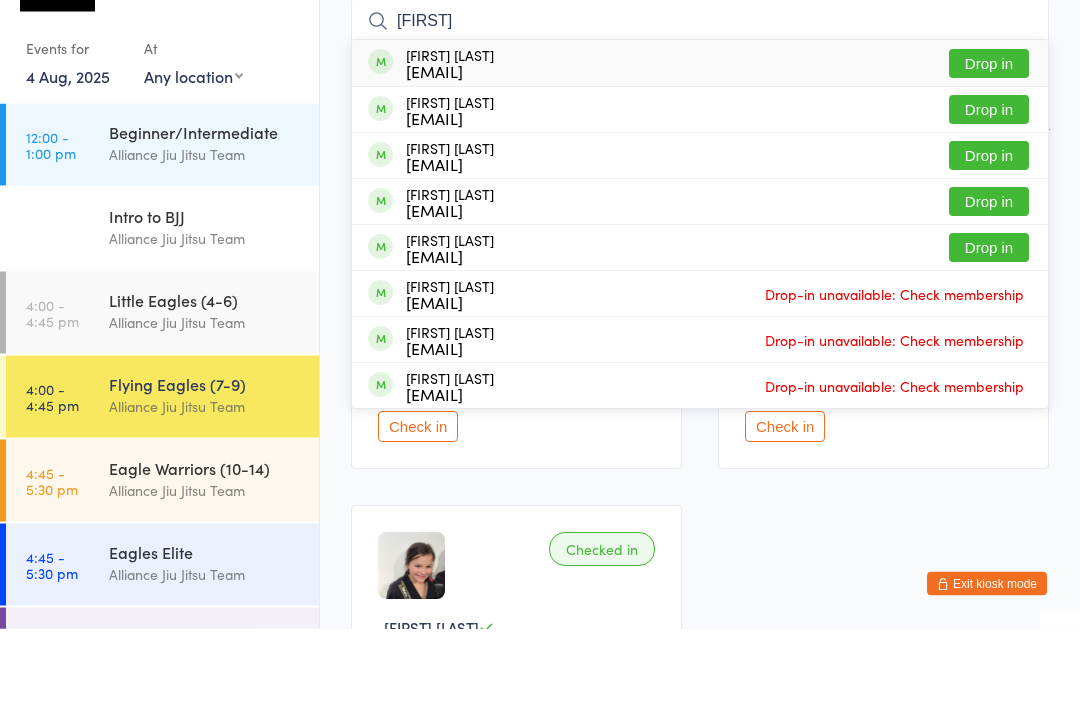 type on "[FIRST]" 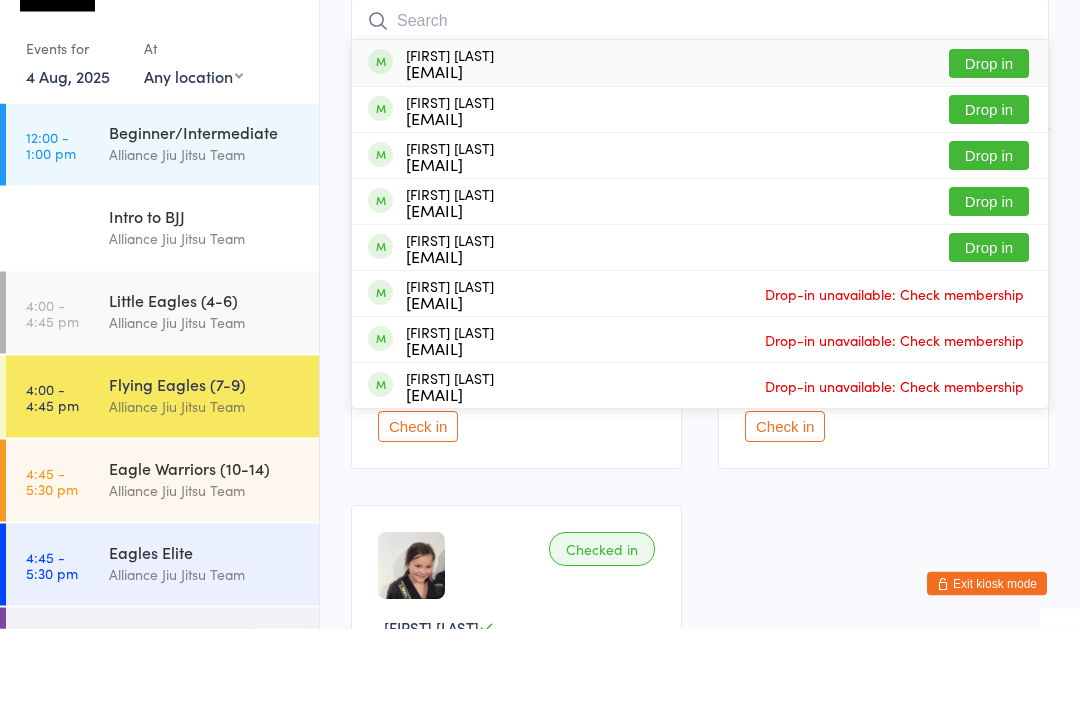 scroll, scrollTop: 181, scrollLeft: 0, axis: vertical 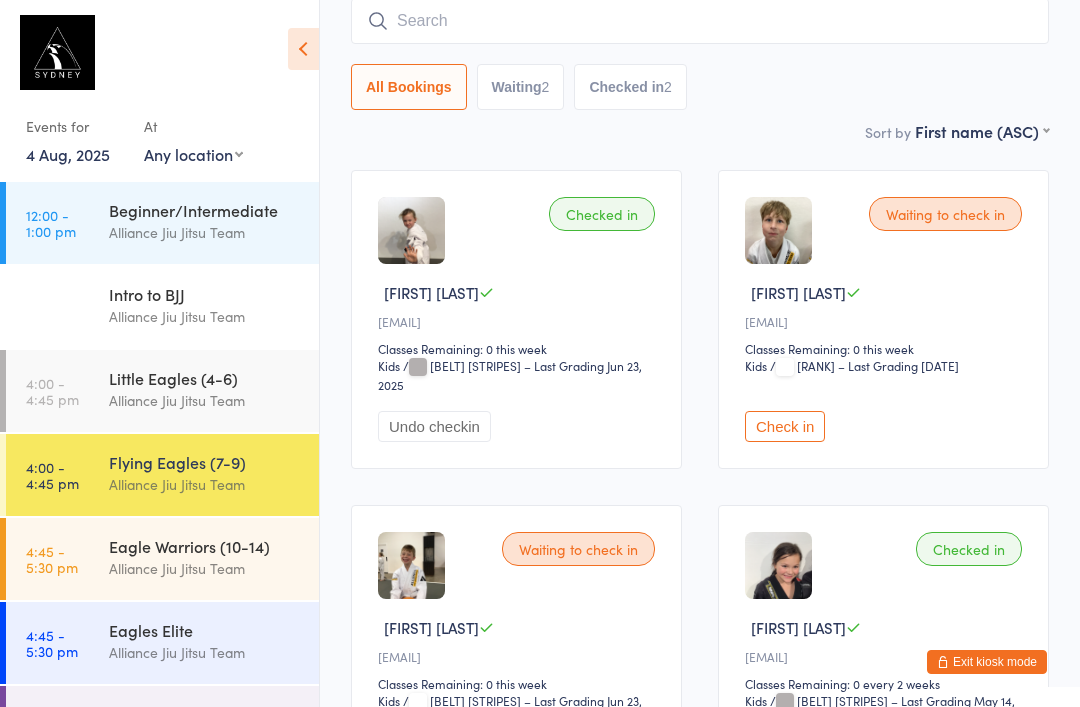 click on "Alliance Jiu Jitsu Team" at bounding box center [205, 568] 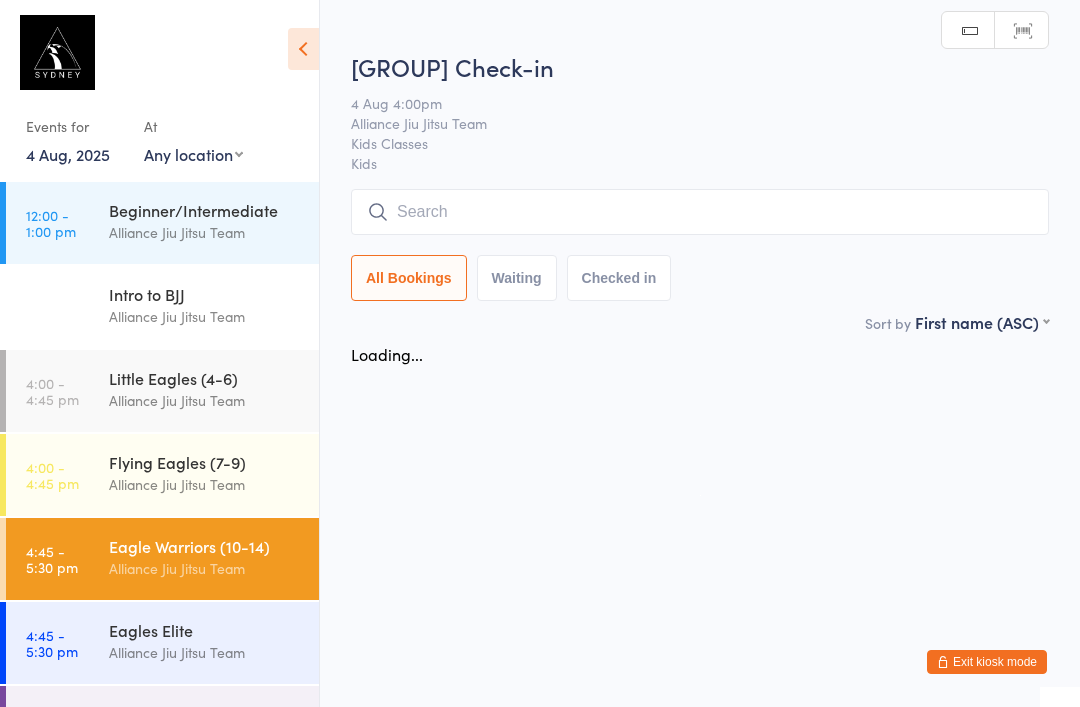 scroll, scrollTop: 0, scrollLeft: 0, axis: both 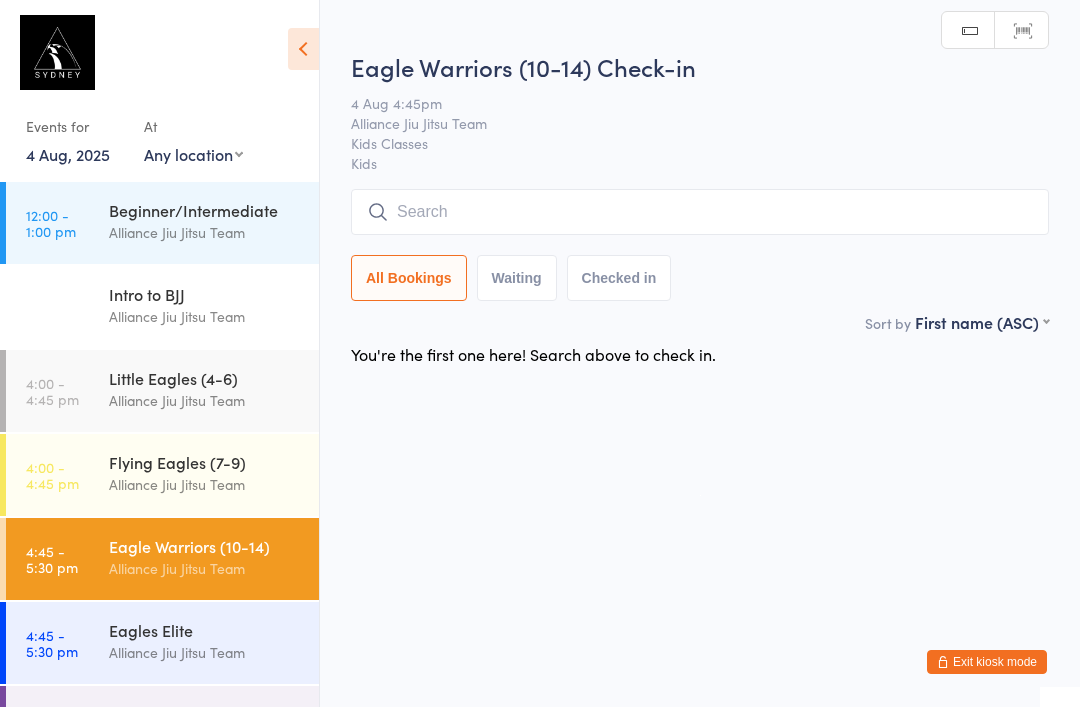 click at bounding box center [700, 212] 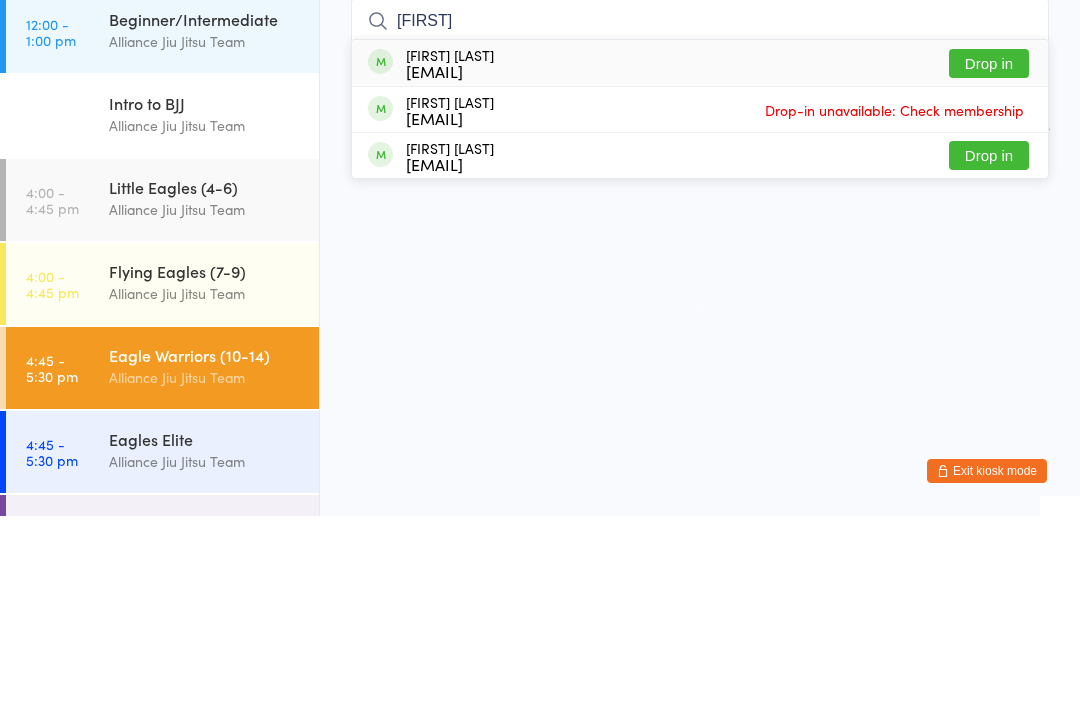 type on "[FIRST]" 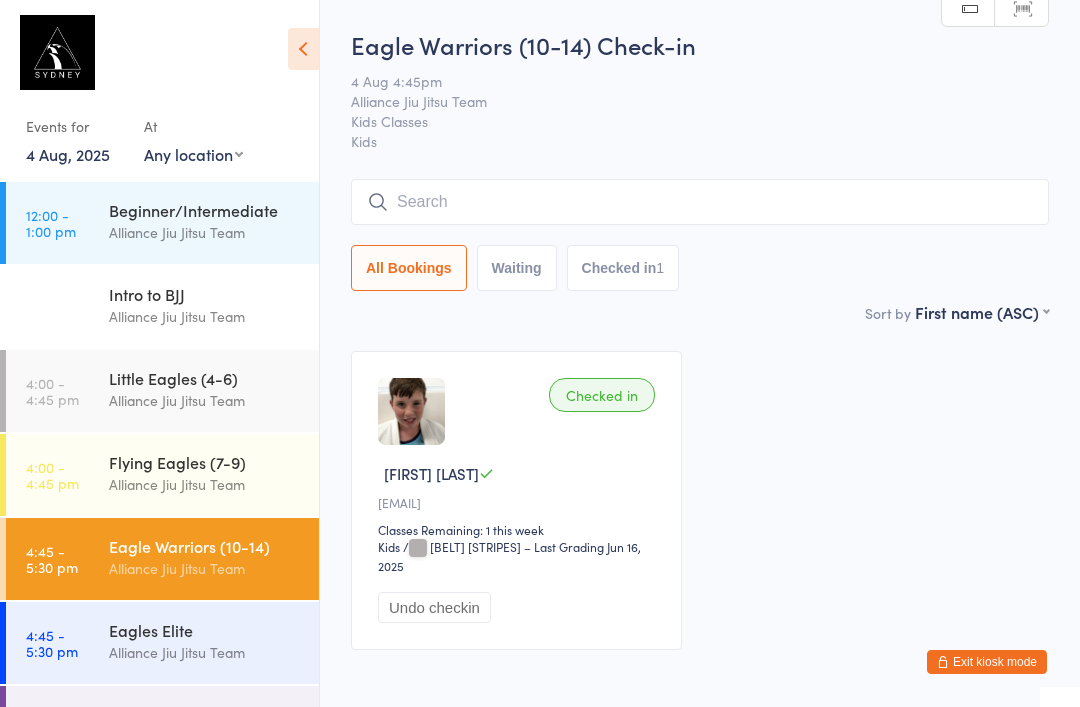 click on "Little Eagles (4-6)" at bounding box center [205, 378] 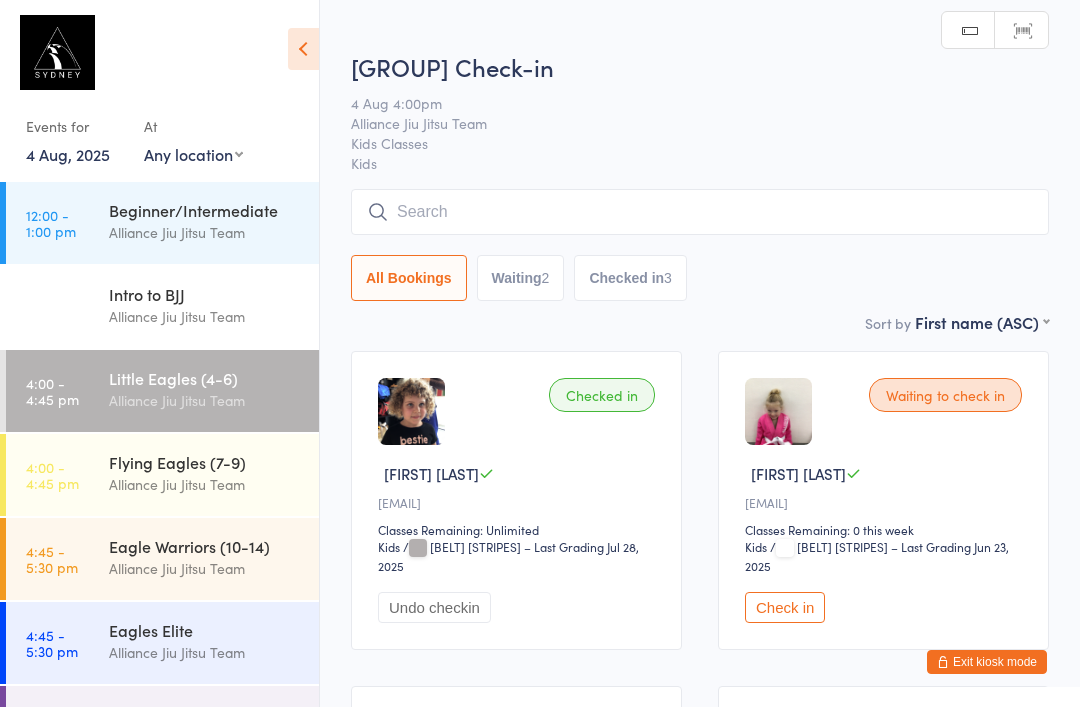 click at bounding box center (700, 212) 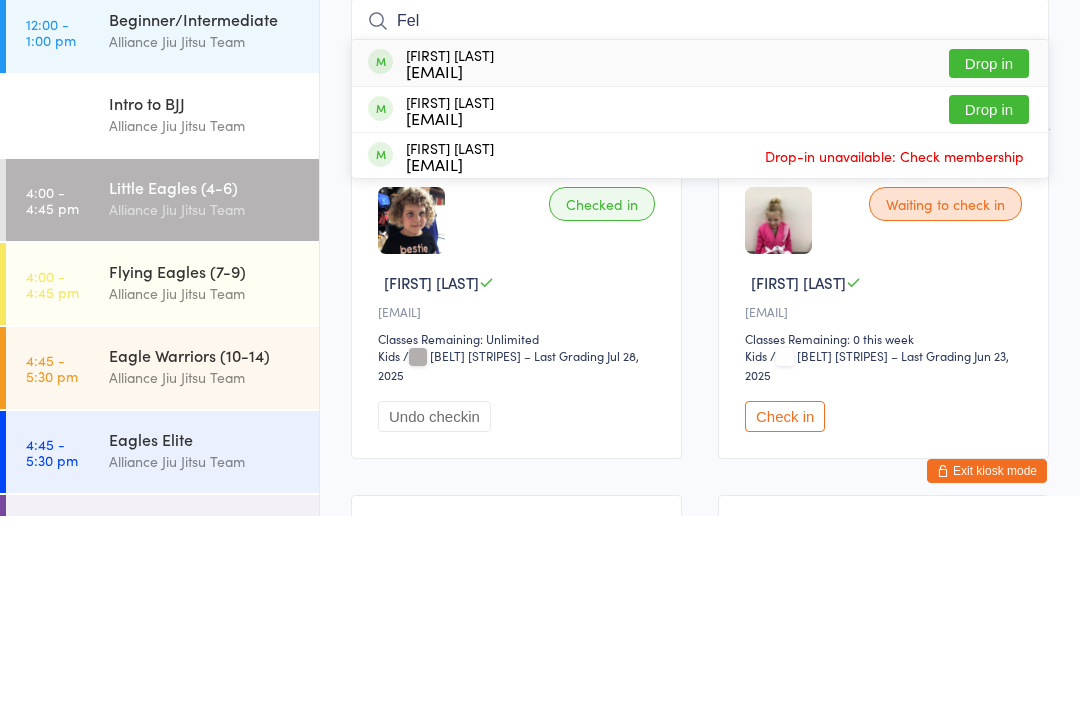 type on "Fel" 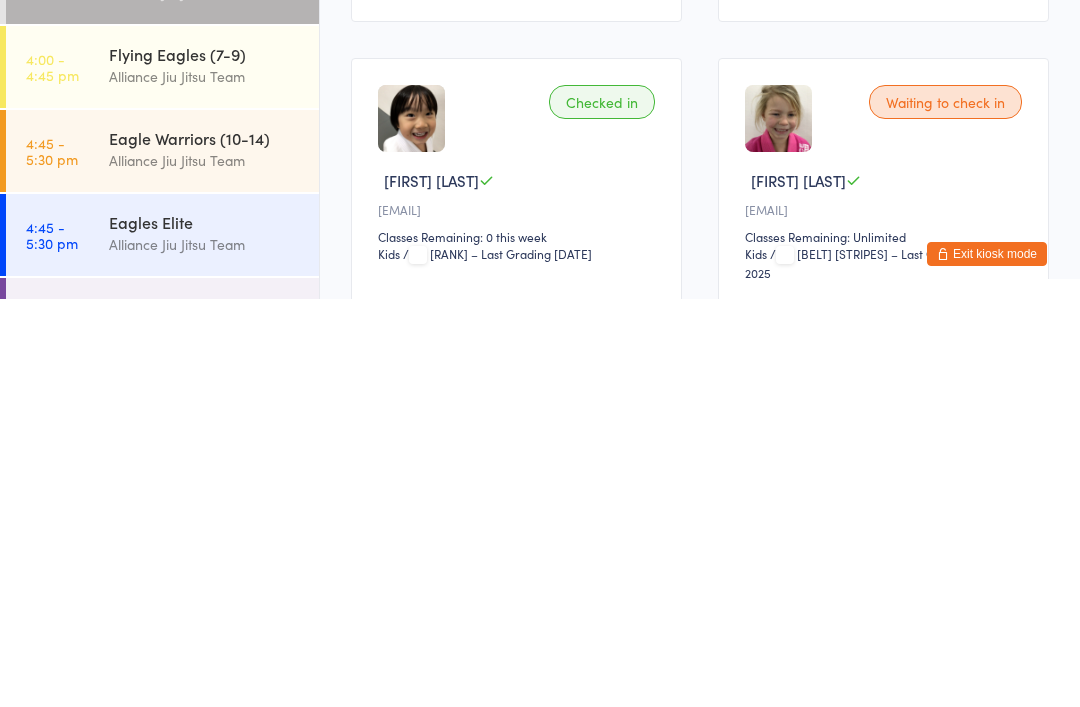 scroll, scrollTop: 23, scrollLeft: 0, axis: vertical 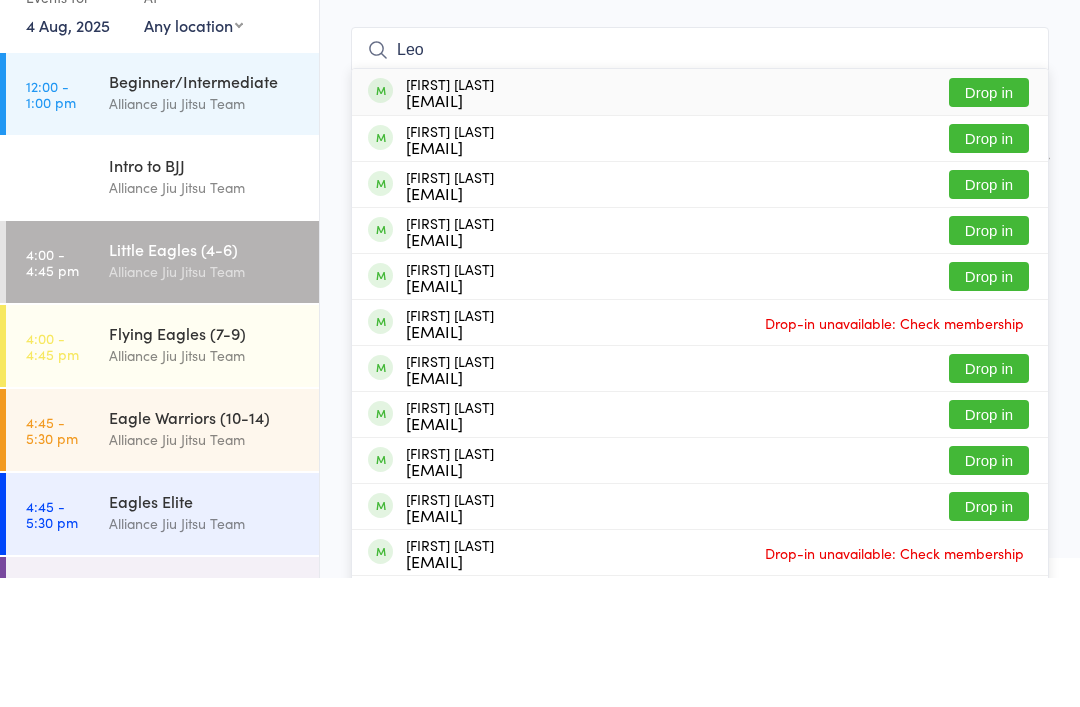 type on "Leo" 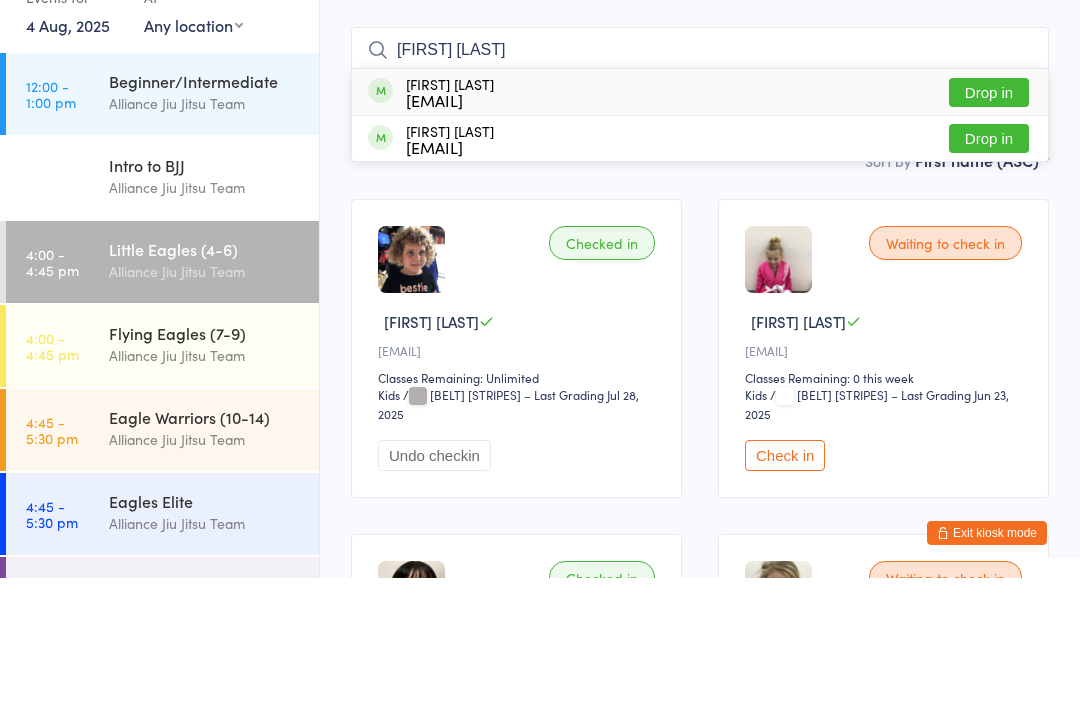 type on "[FIRST] [LAST]" 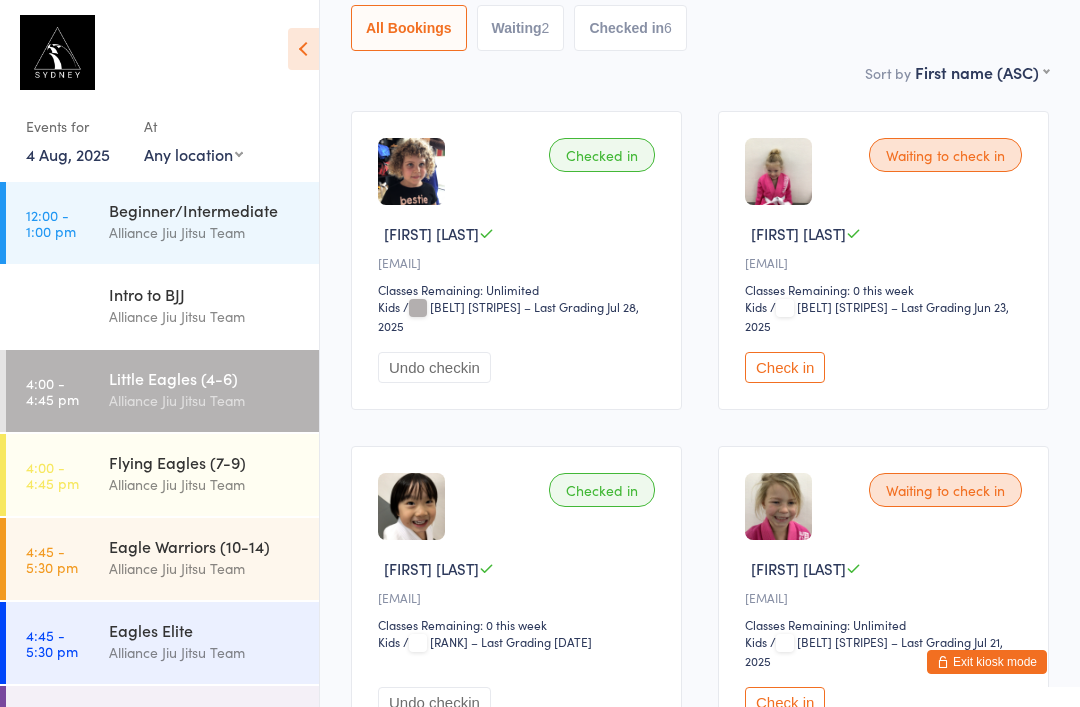 scroll, scrollTop: 0, scrollLeft: 0, axis: both 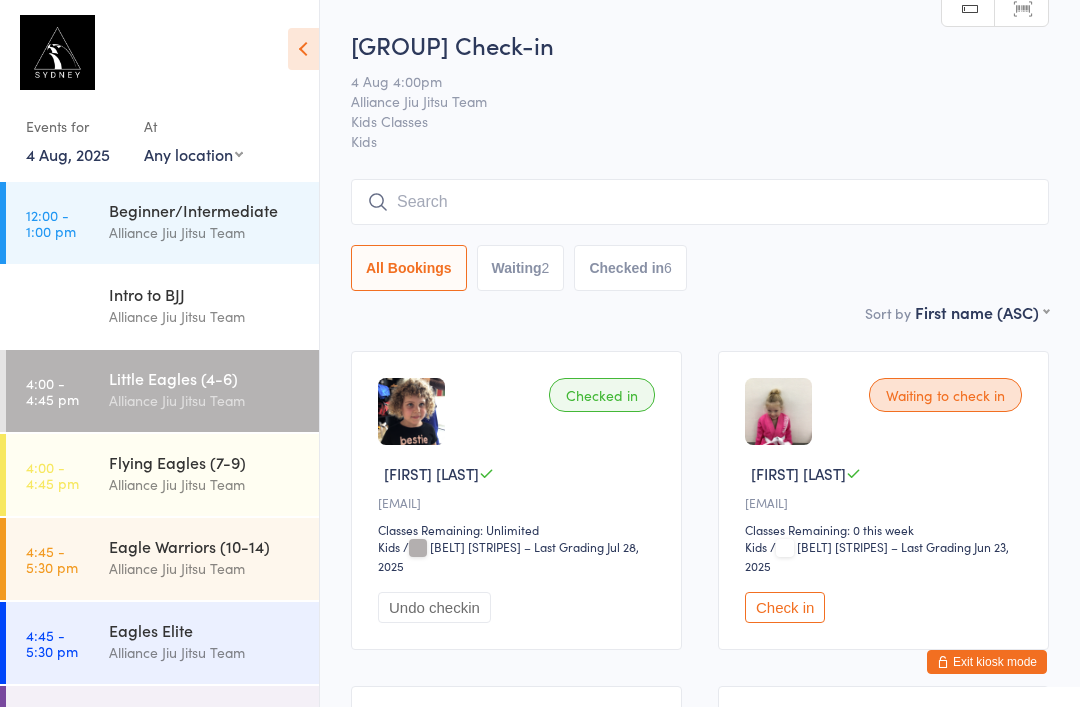 click at bounding box center (700, 202) 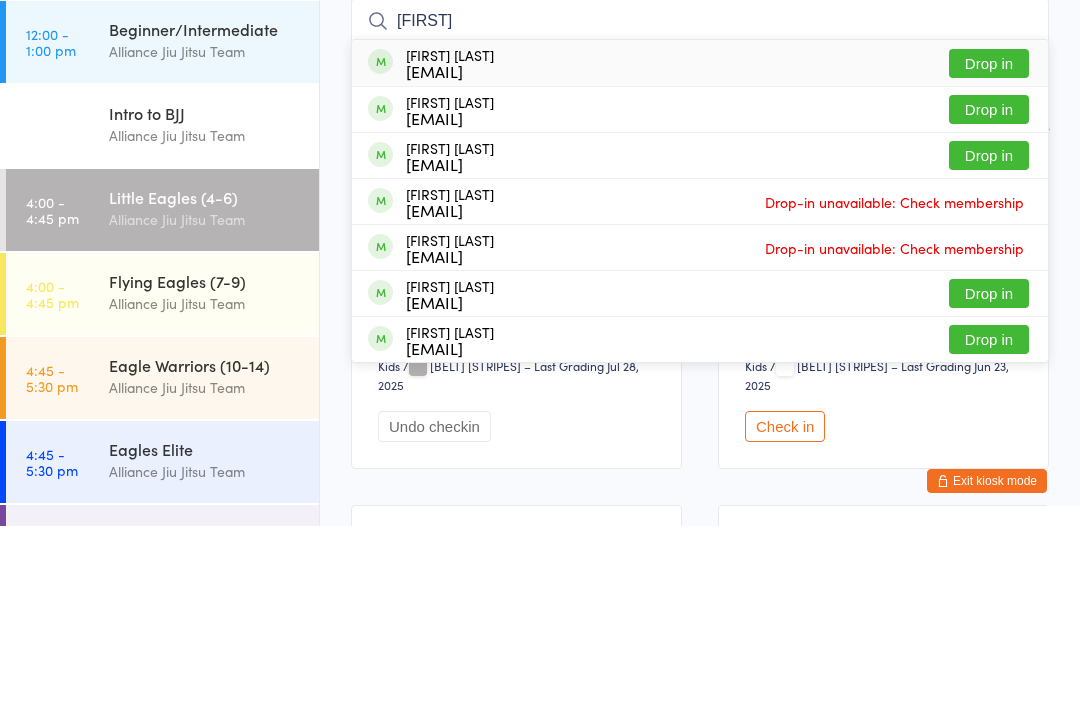type on "[FIRST]" 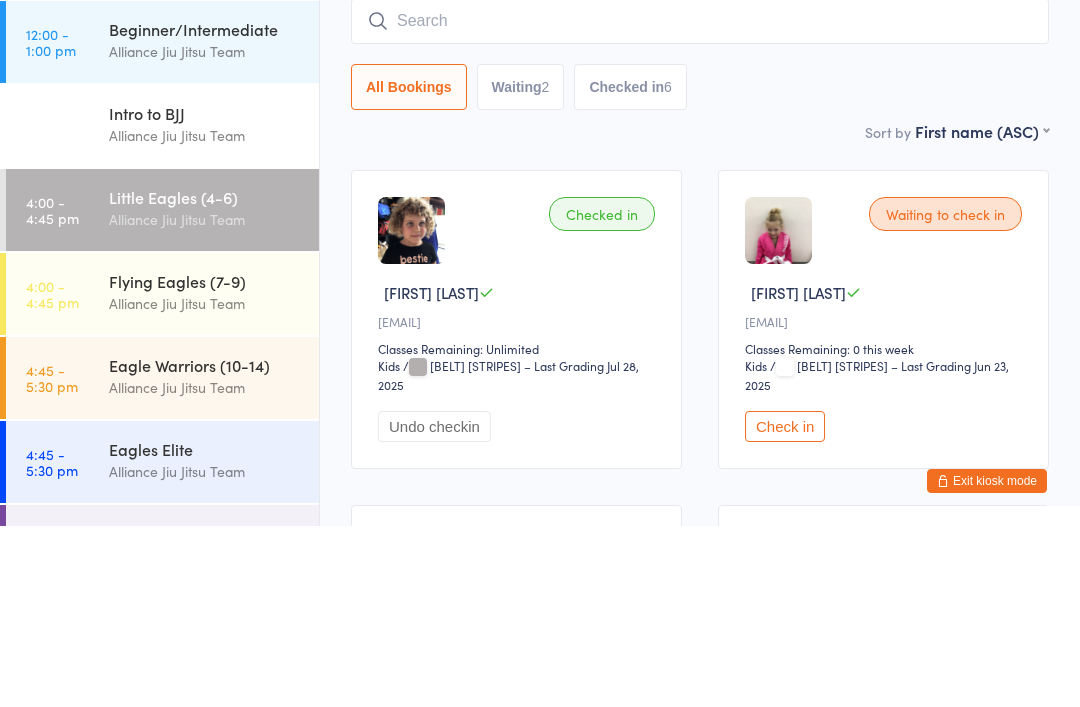 scroll, scrollTop: 181, scrollLeft: 0, axis: vertical 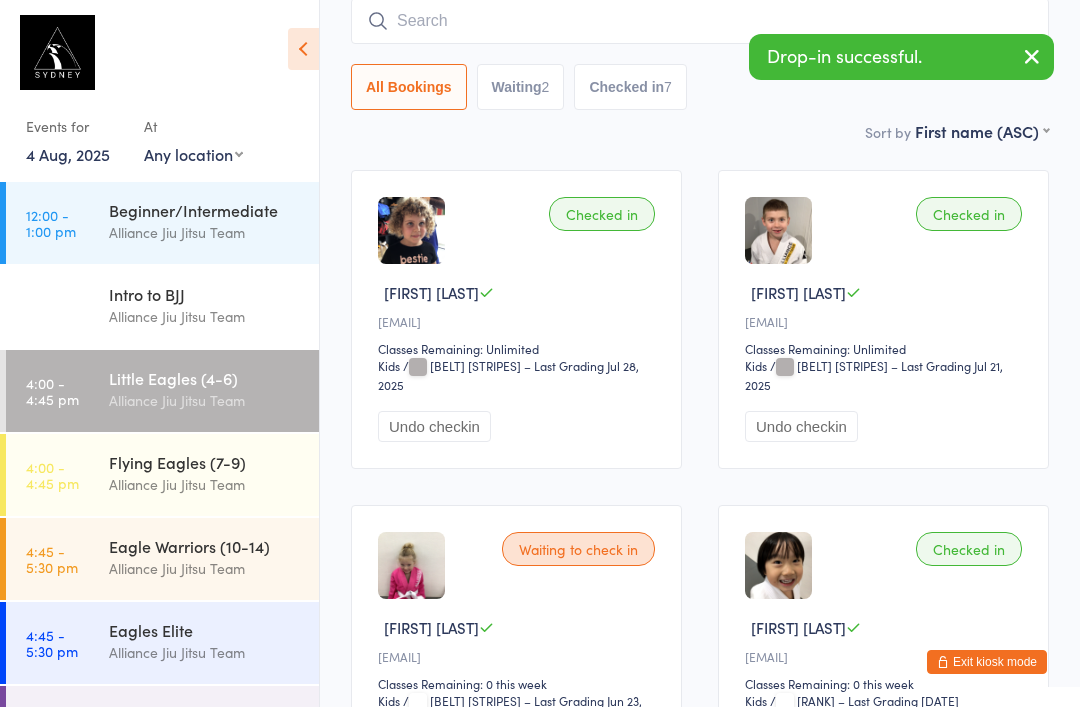 click at bounding box center [700, 21] 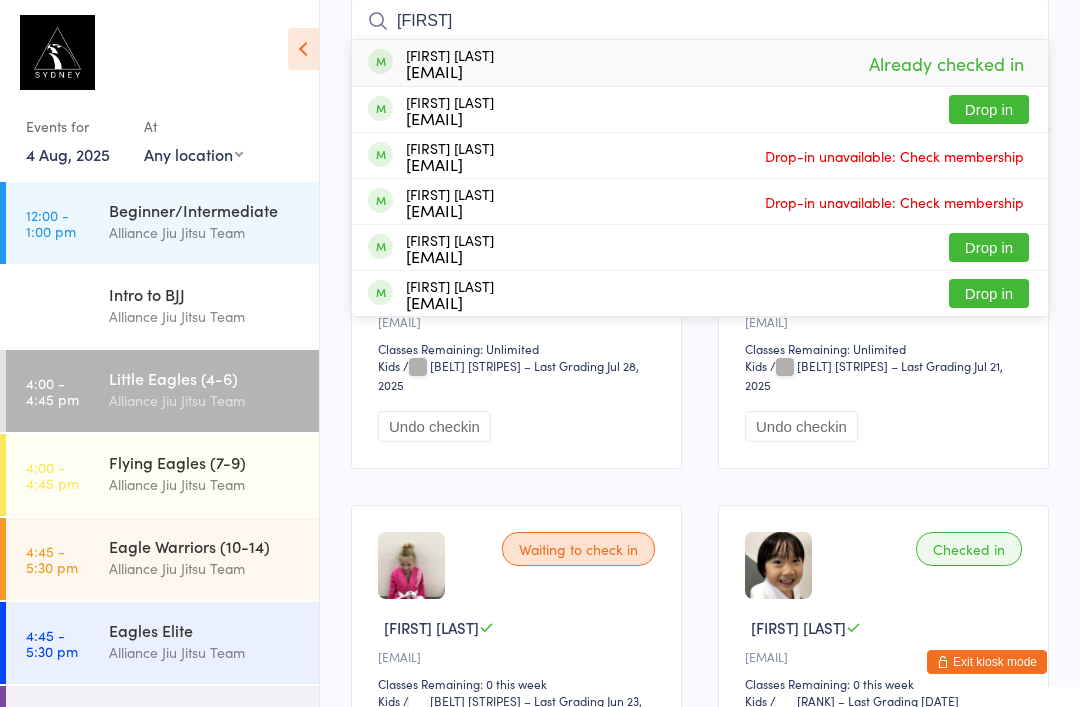 type on "[FIRST]" 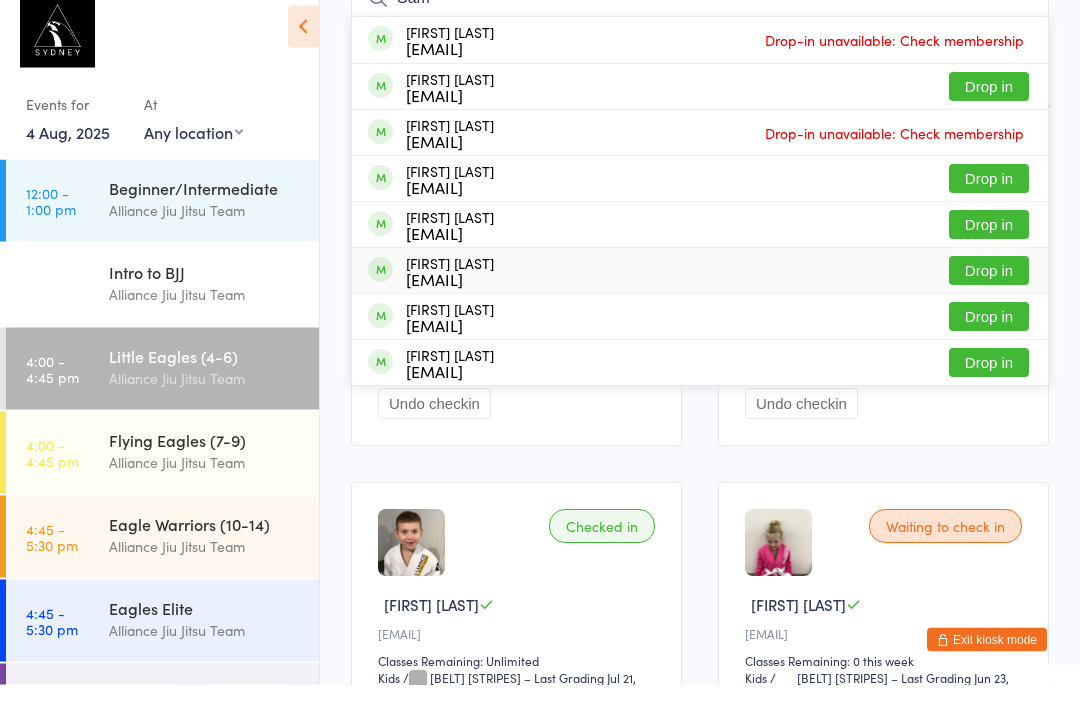 type on "Sam" 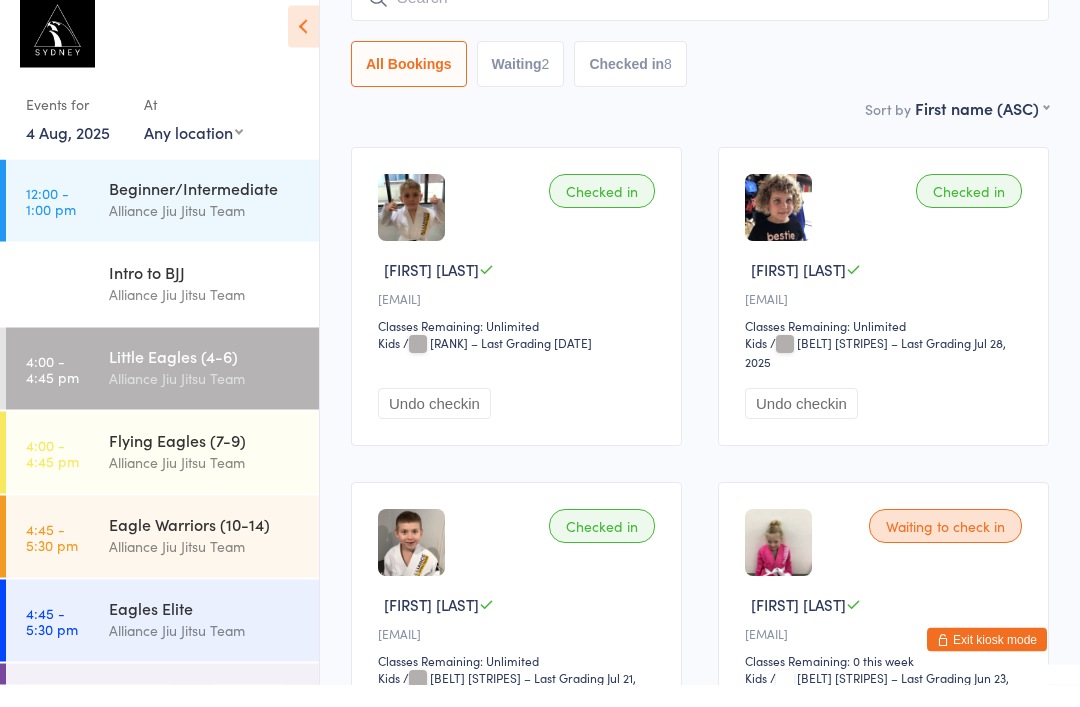 scroll, scrollTop: 204, scrollLeft: 0, axis: vertical 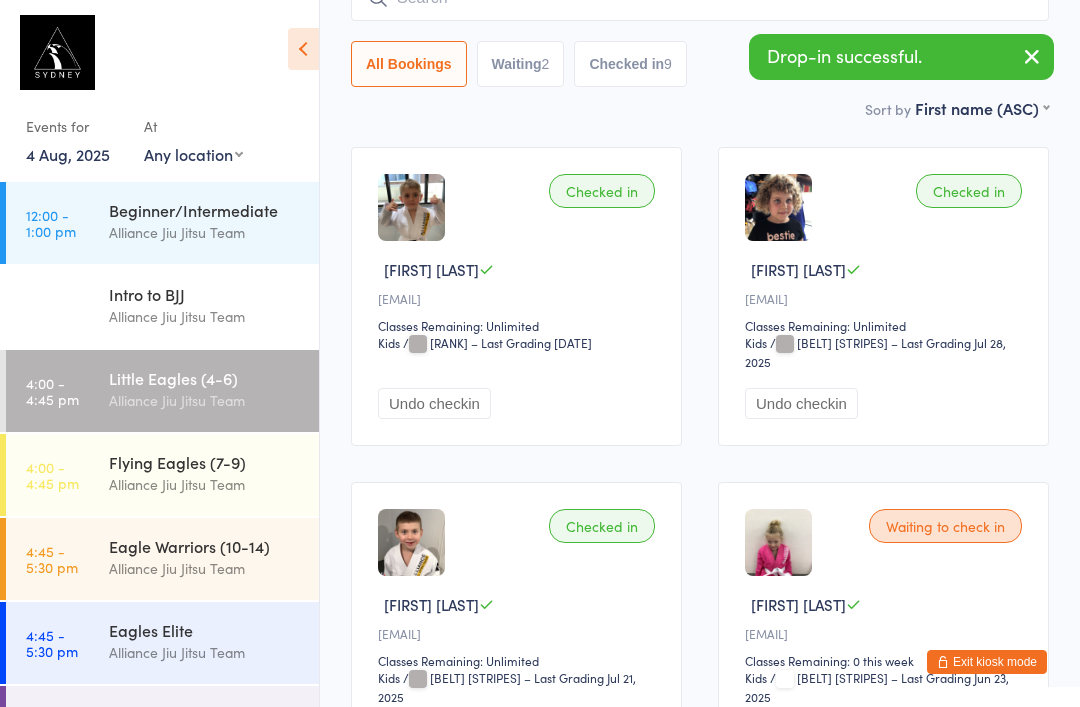 click at bounding box center [700, -2] 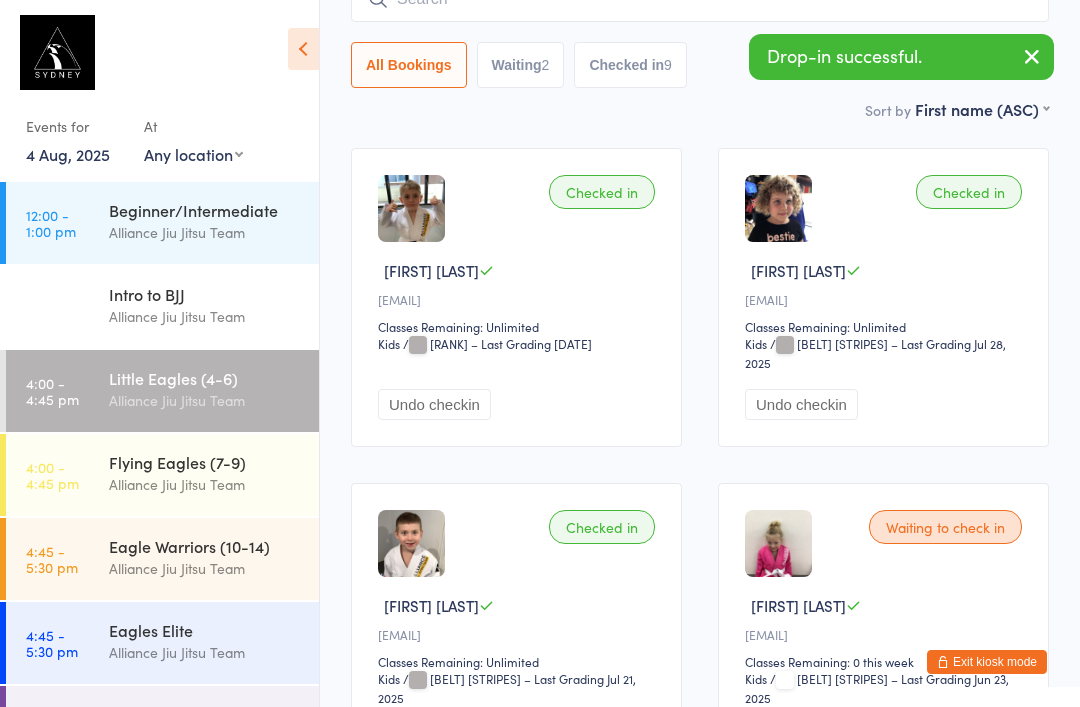 scroll, scrollTop: 22, scrollLeft: 0, axis: vertical 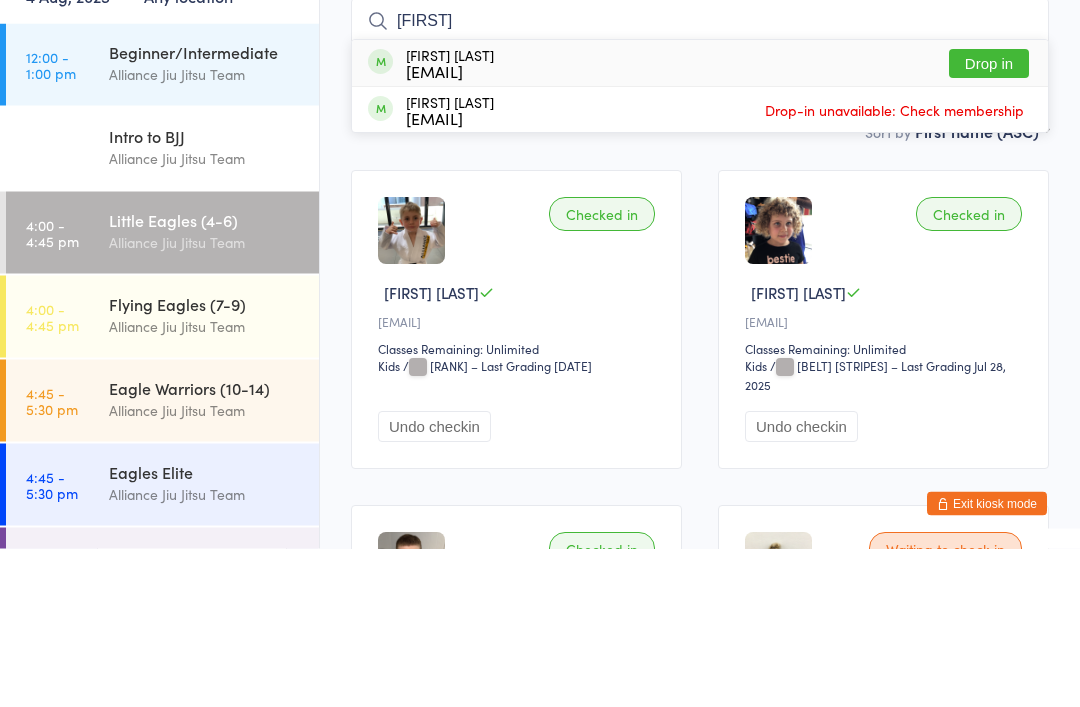 type on "[FIRST]" 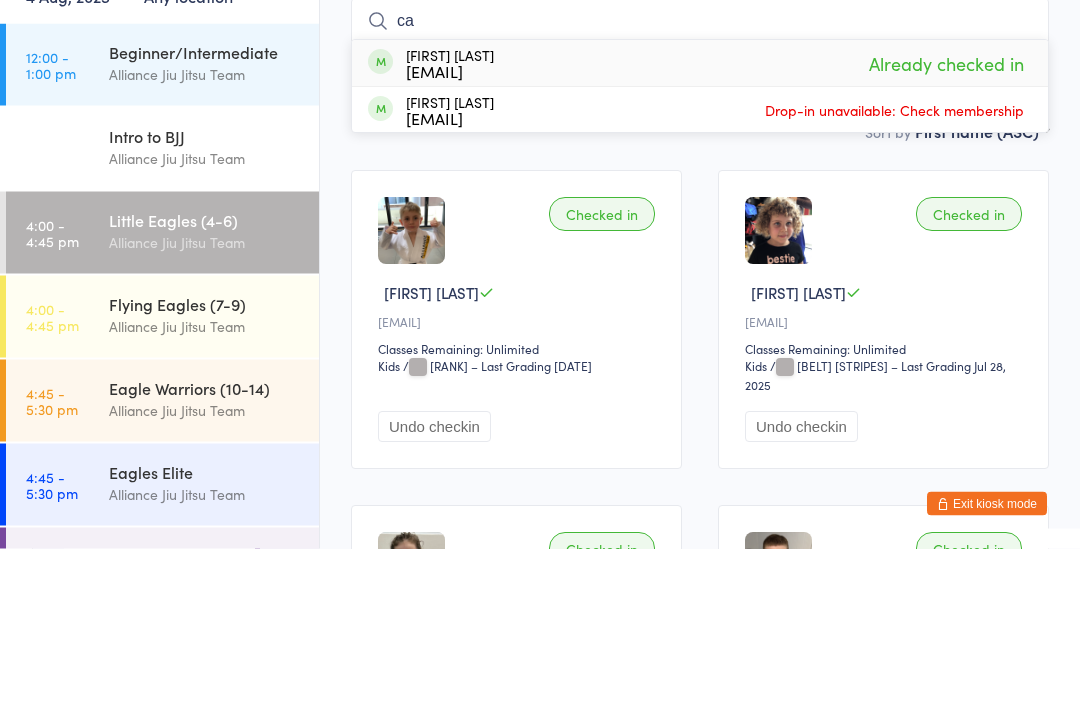 type on "c" 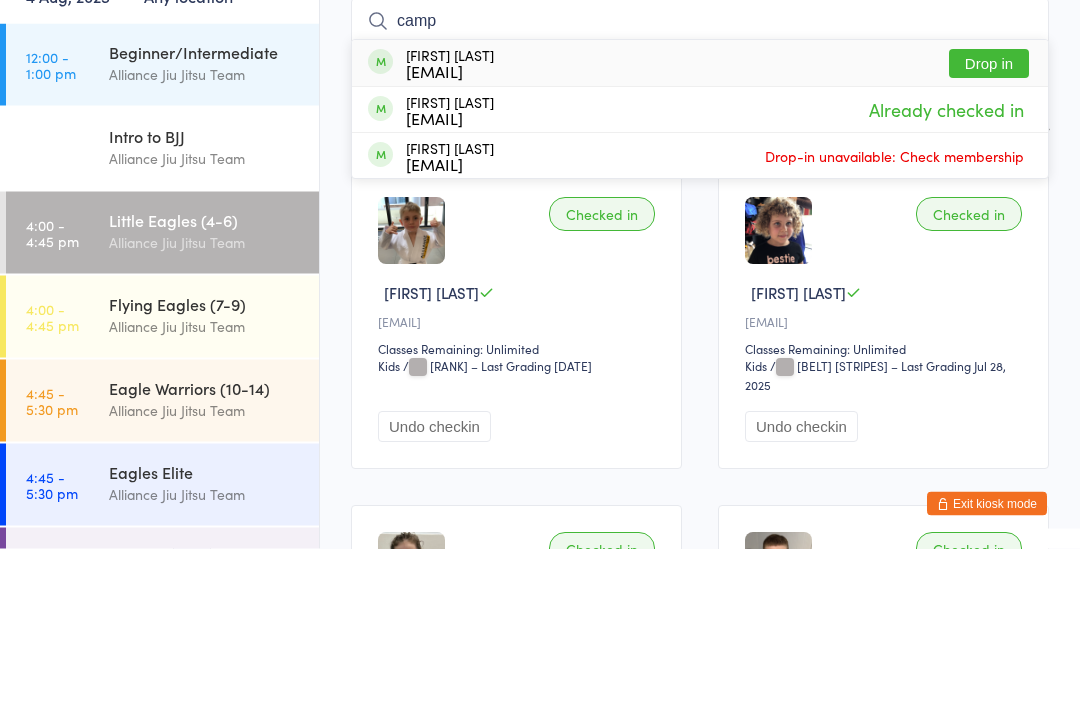 type on "camp" 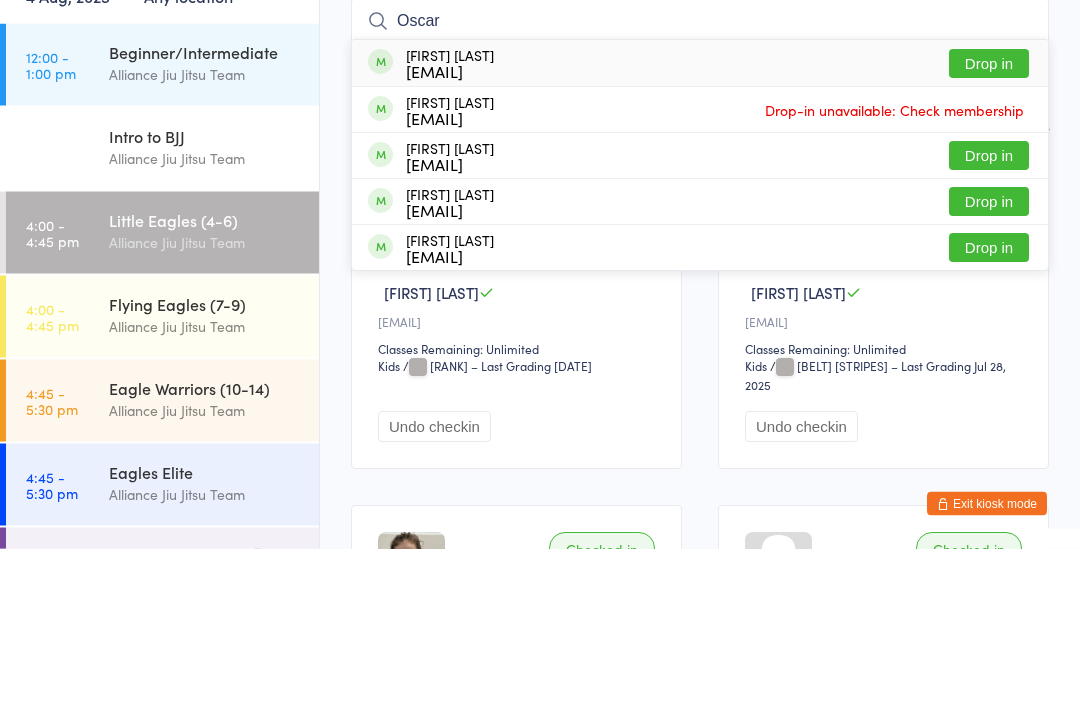 type on "Oscar" 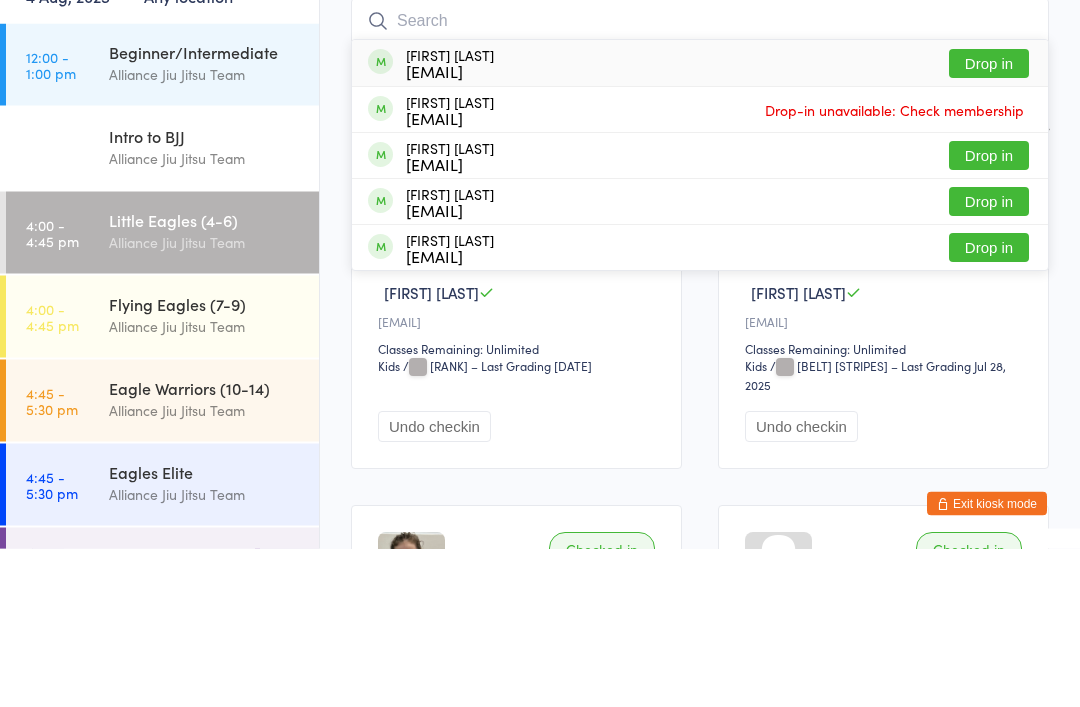 scroll, scrollTop: 181, scrollLeft: 0, axis: vertical 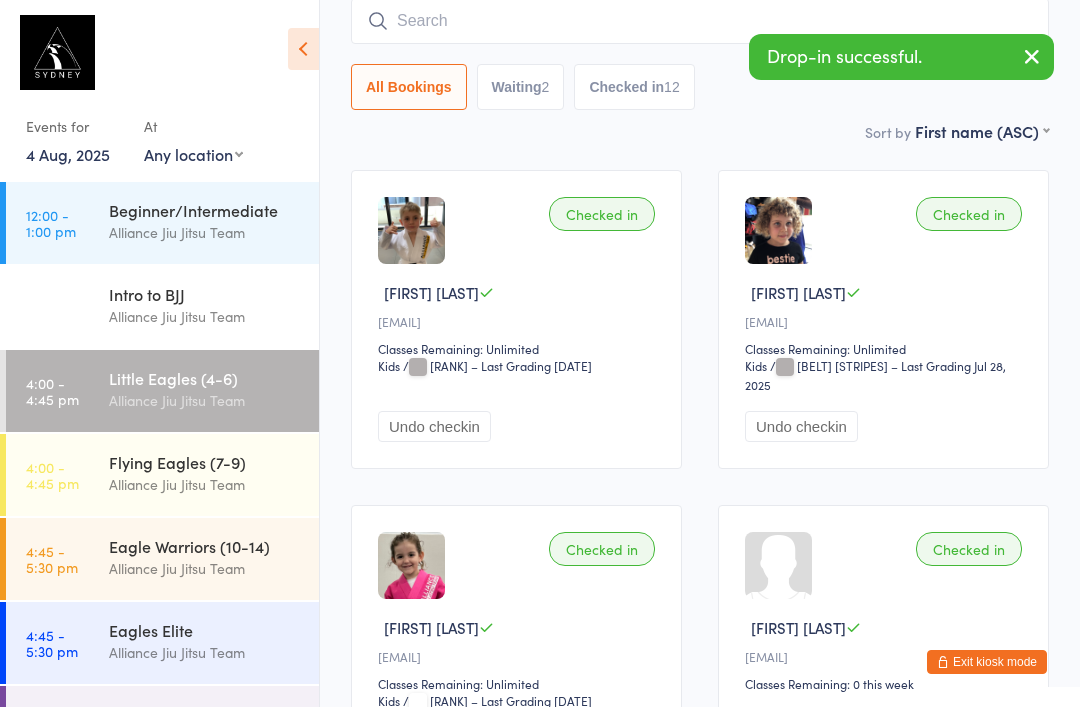 click at bounding box center (700, 21) 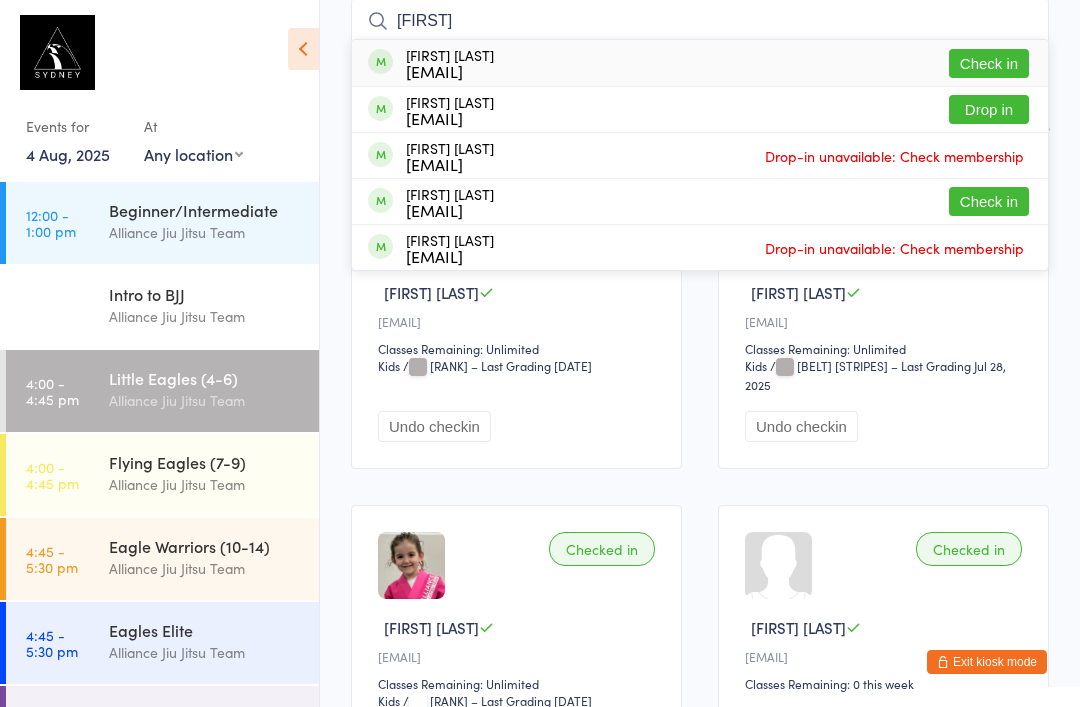 type on "[FIRST]" 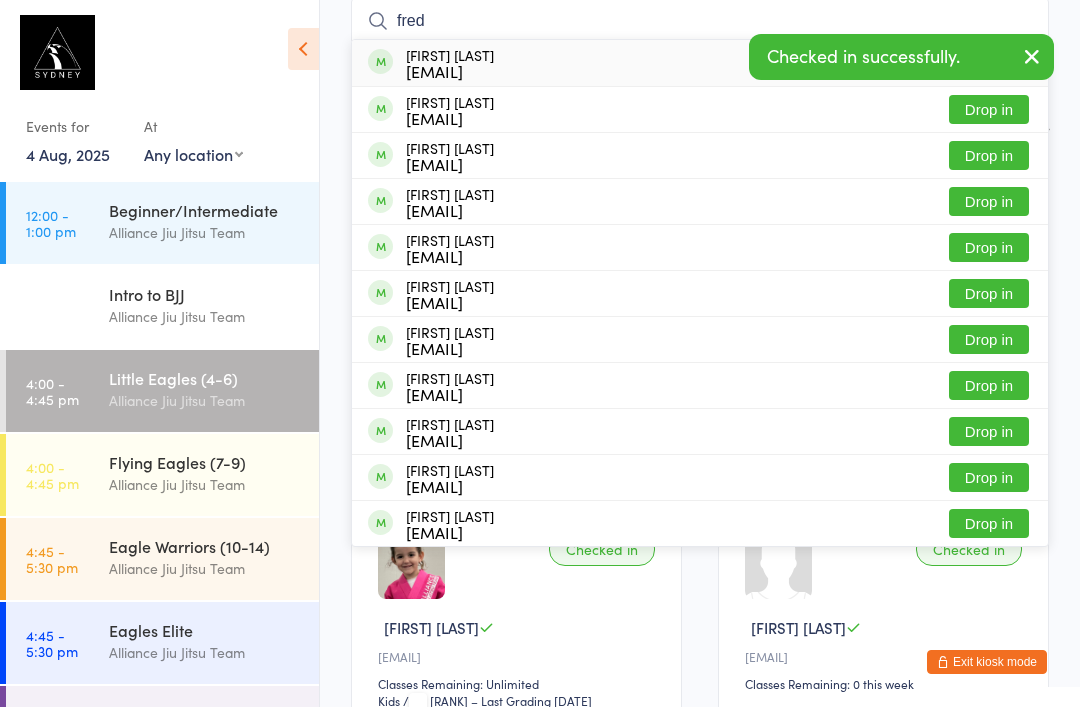 click at bounding box center [1032, 56] 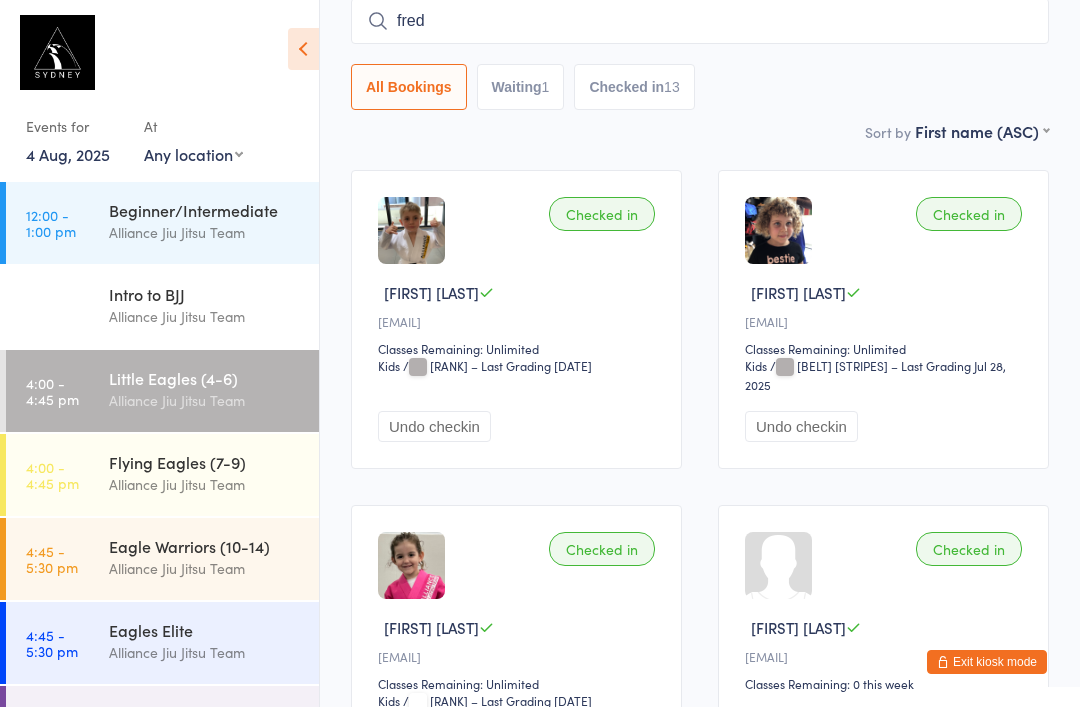 click on "fred" at bounding box center (700, 21) 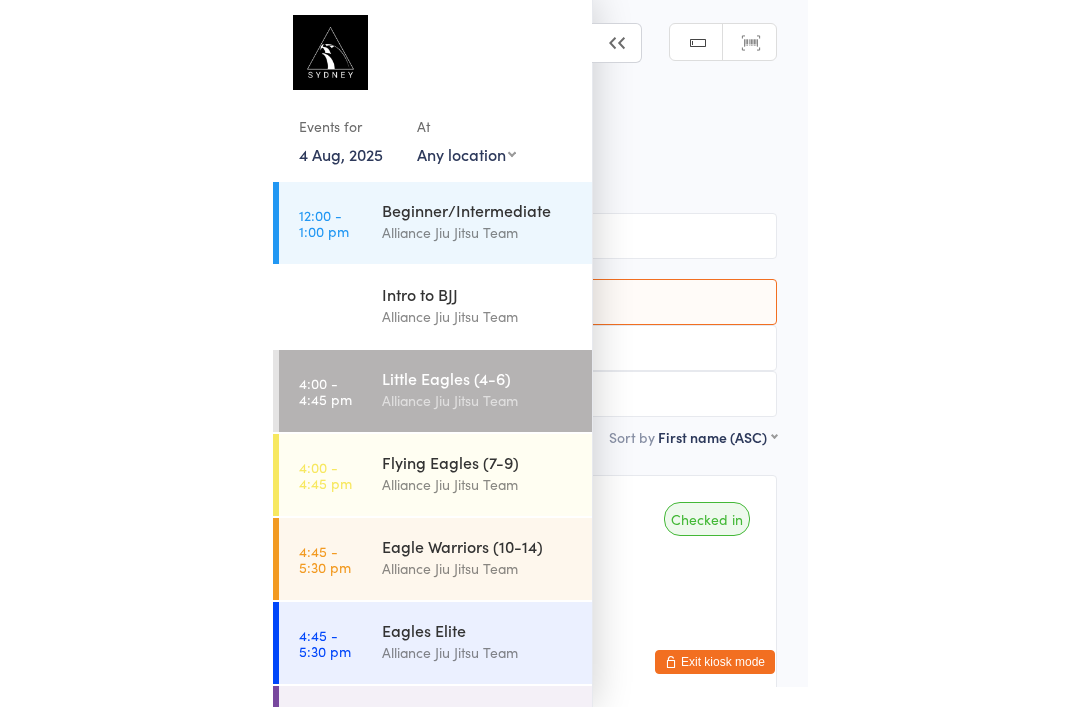 scroll, scrollTop: 181, scrollLeft: 0, axis: vertical 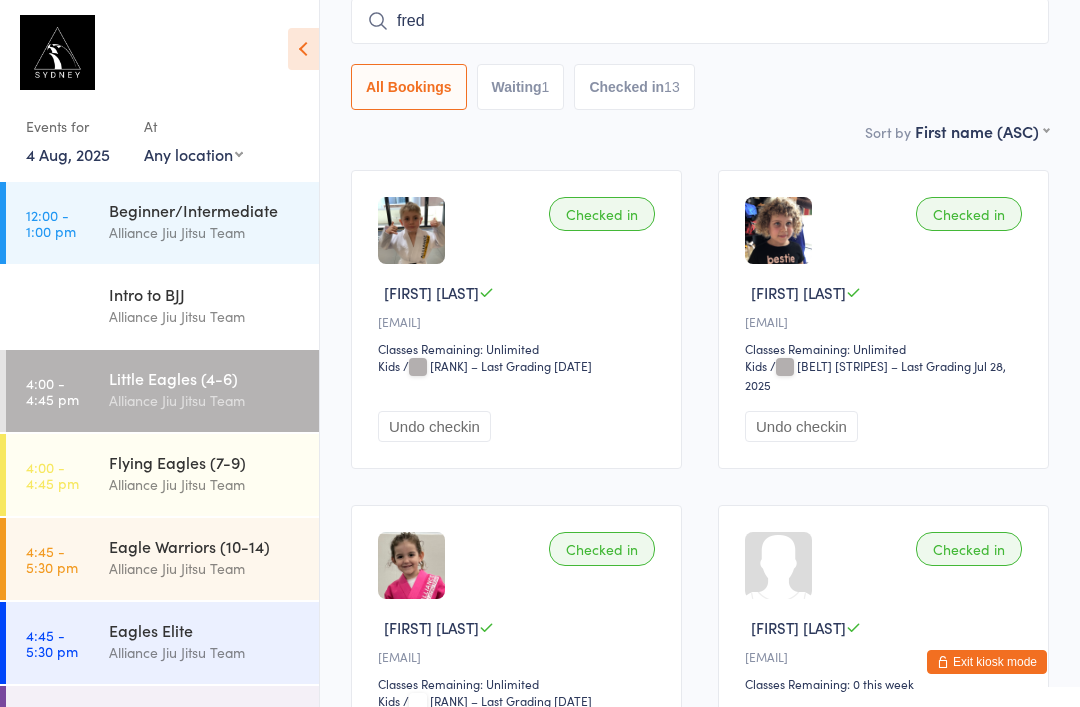 click on "fred" at bounding box center [700, 21] 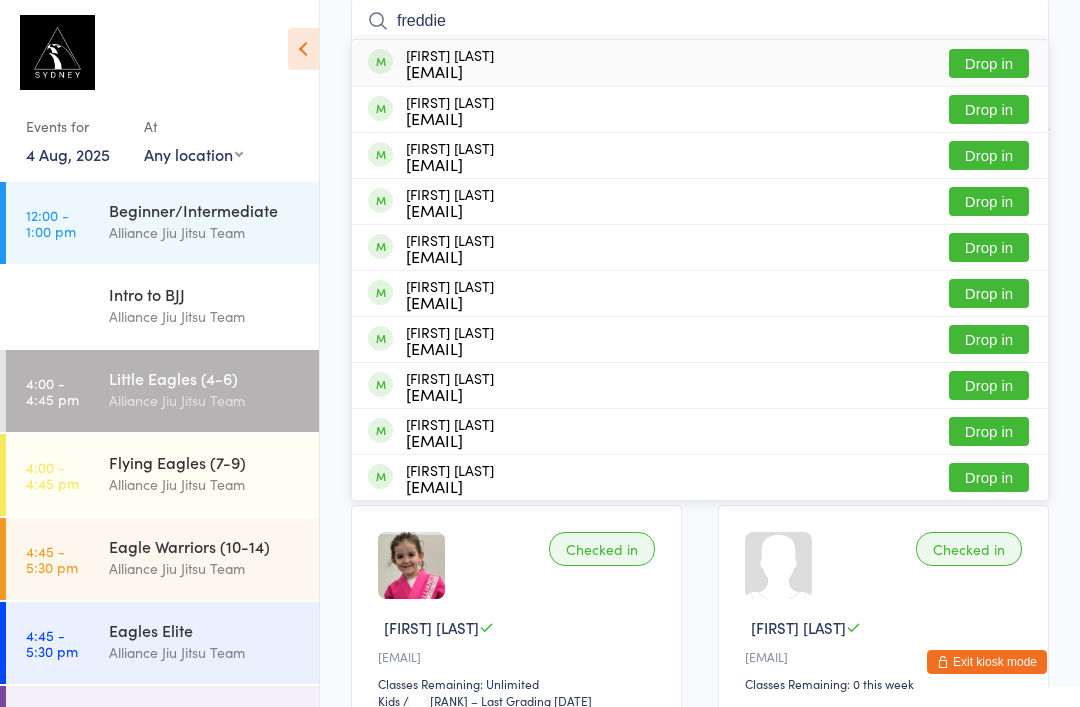 type on "freddie" 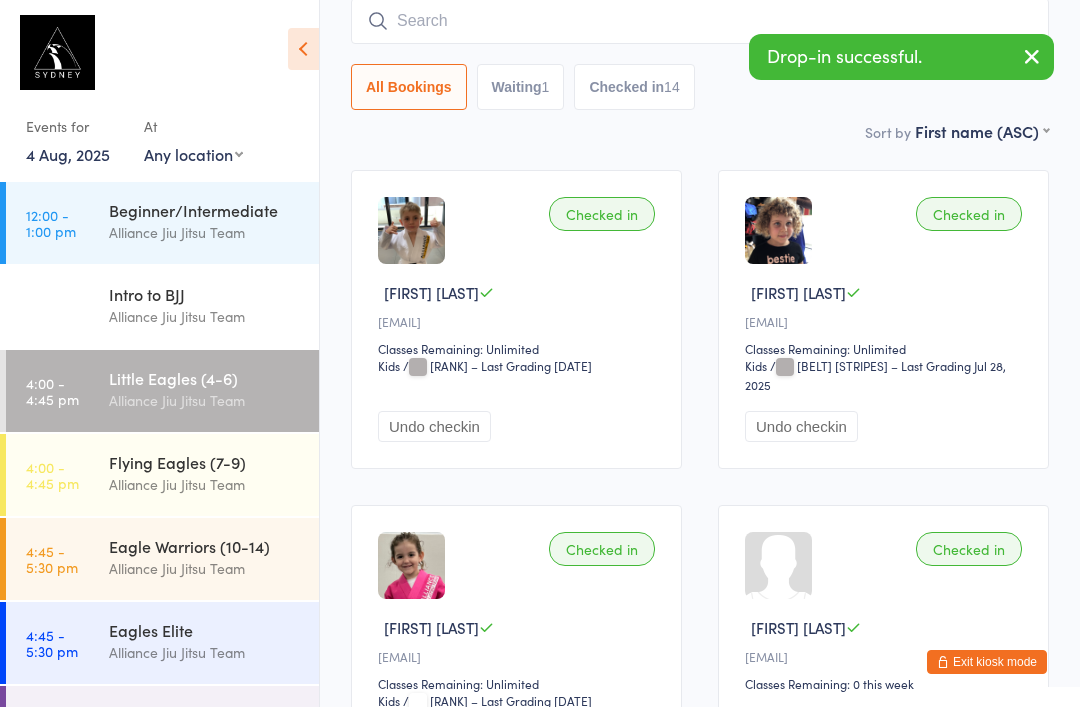 click at bounding box center (700, 21) 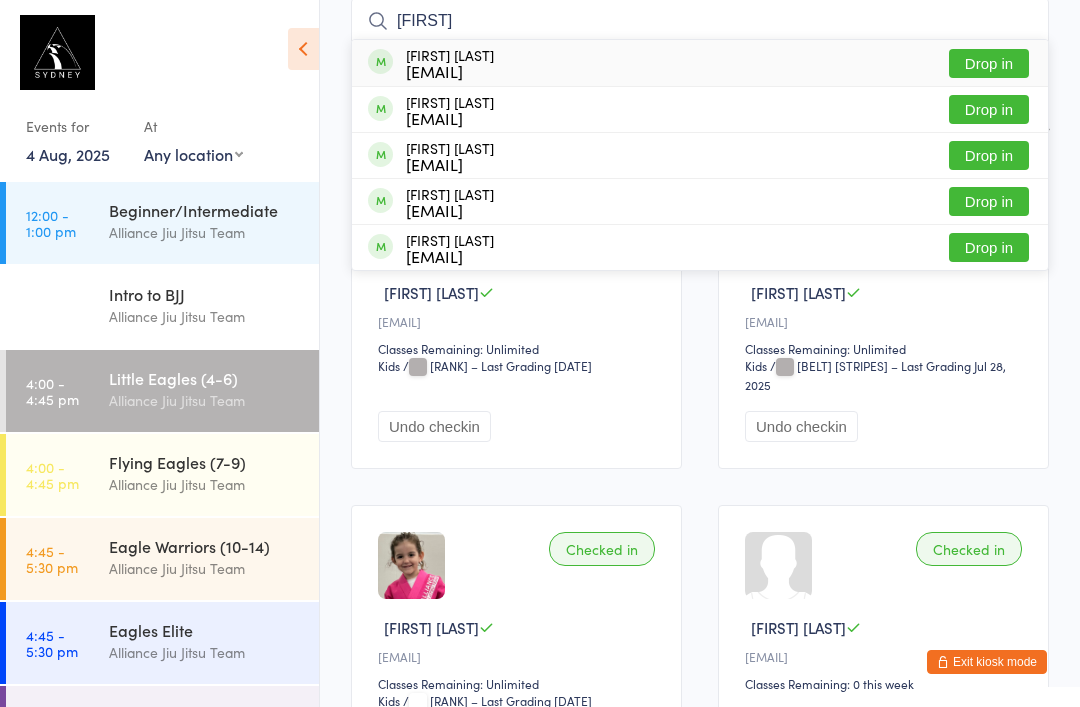 type on "[FIRST]" 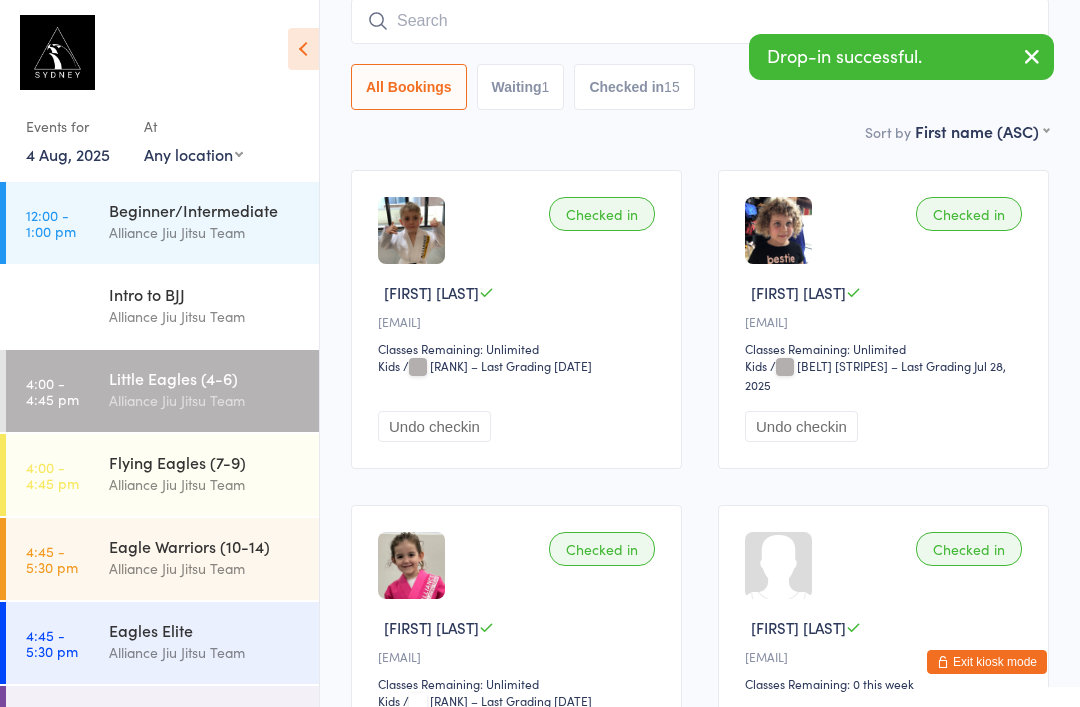 click at bounding box center [700, 21] 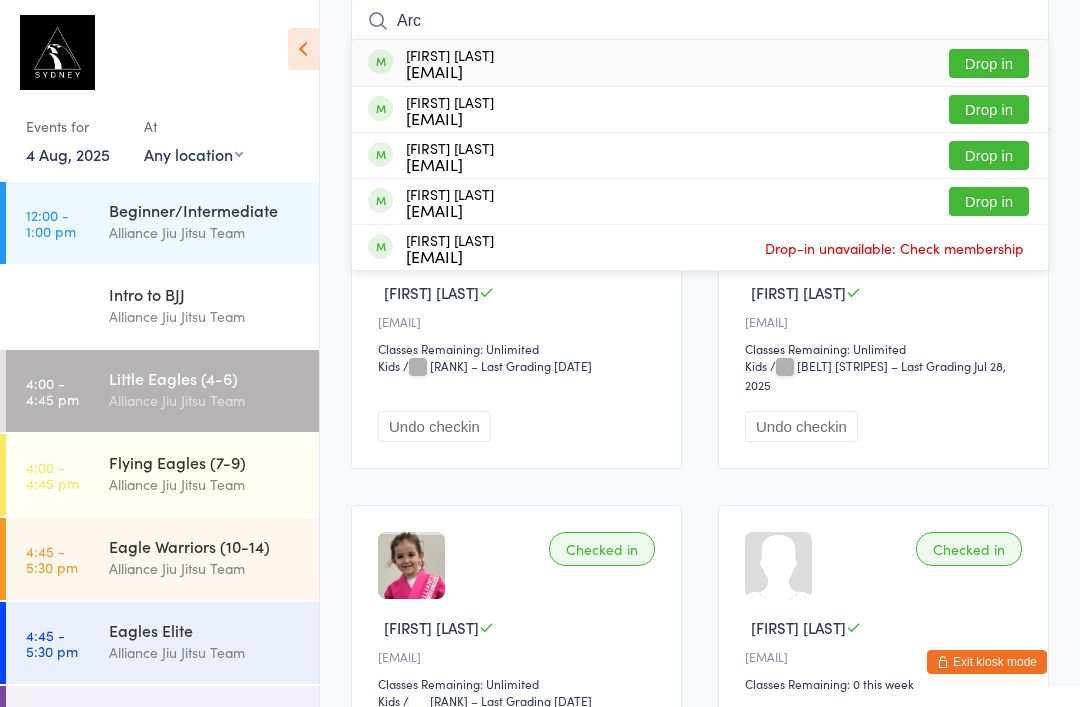 type on "Arc" 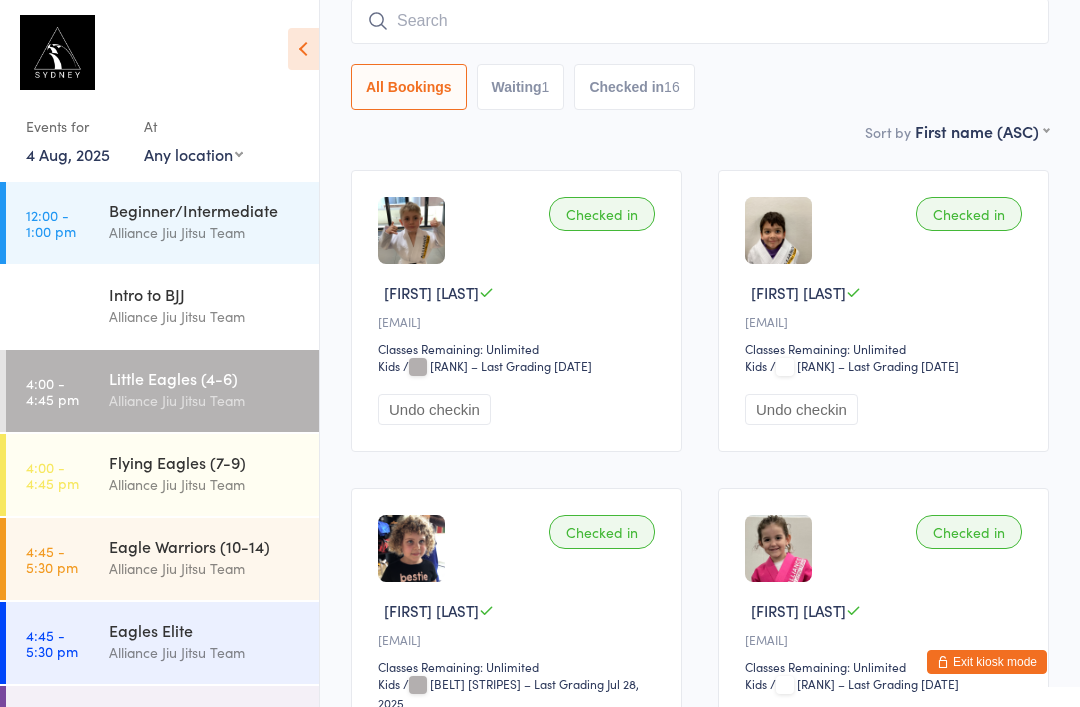 type on "b" 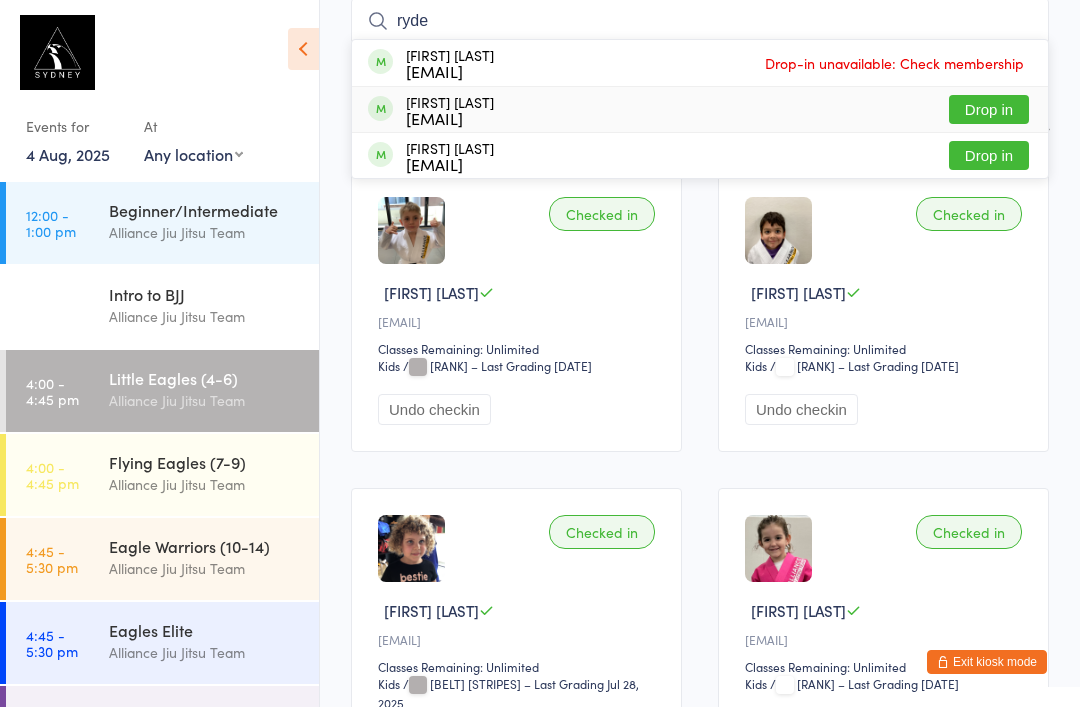 type on "ryde" 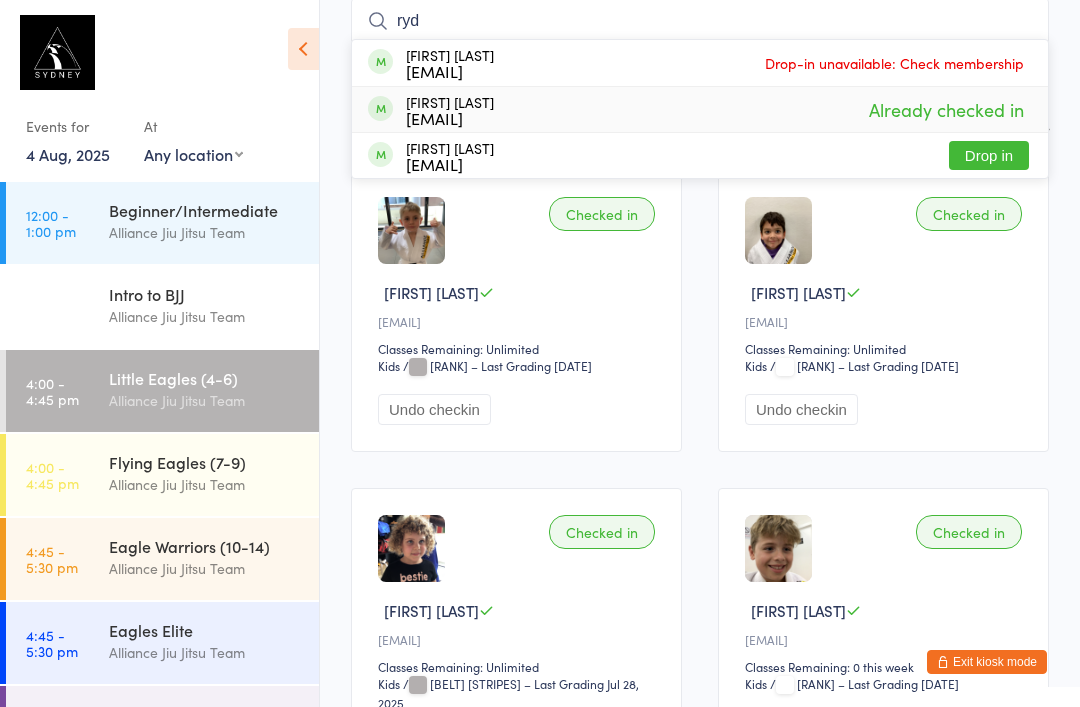 type on "ryd" 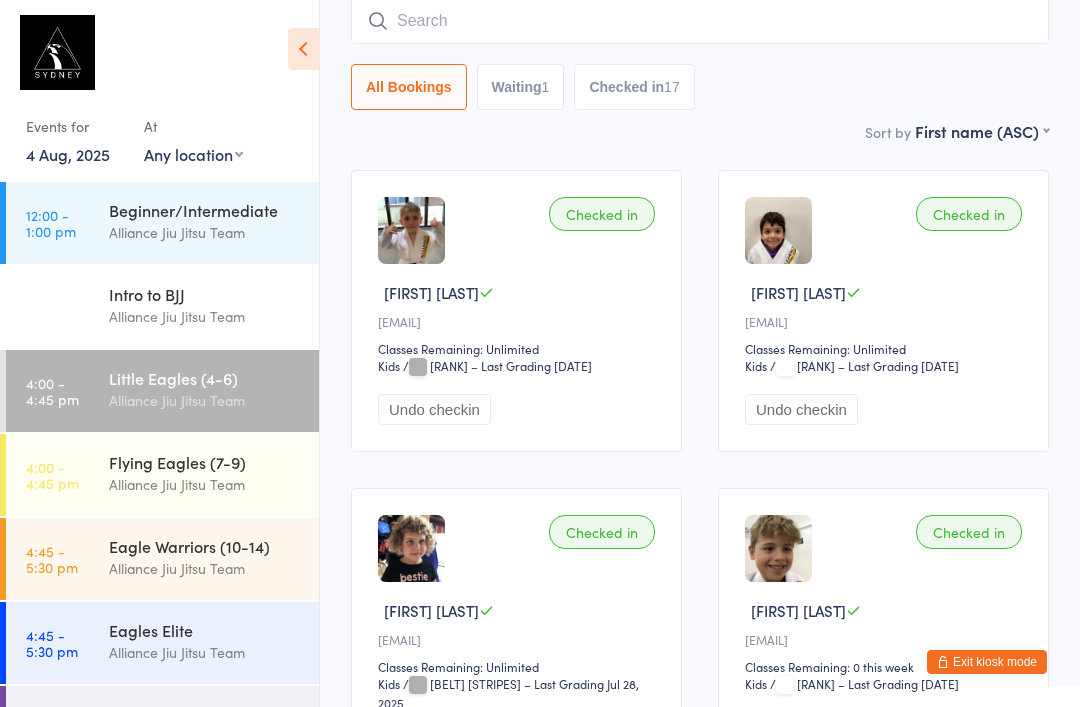 click at bounding box center (700, 21) 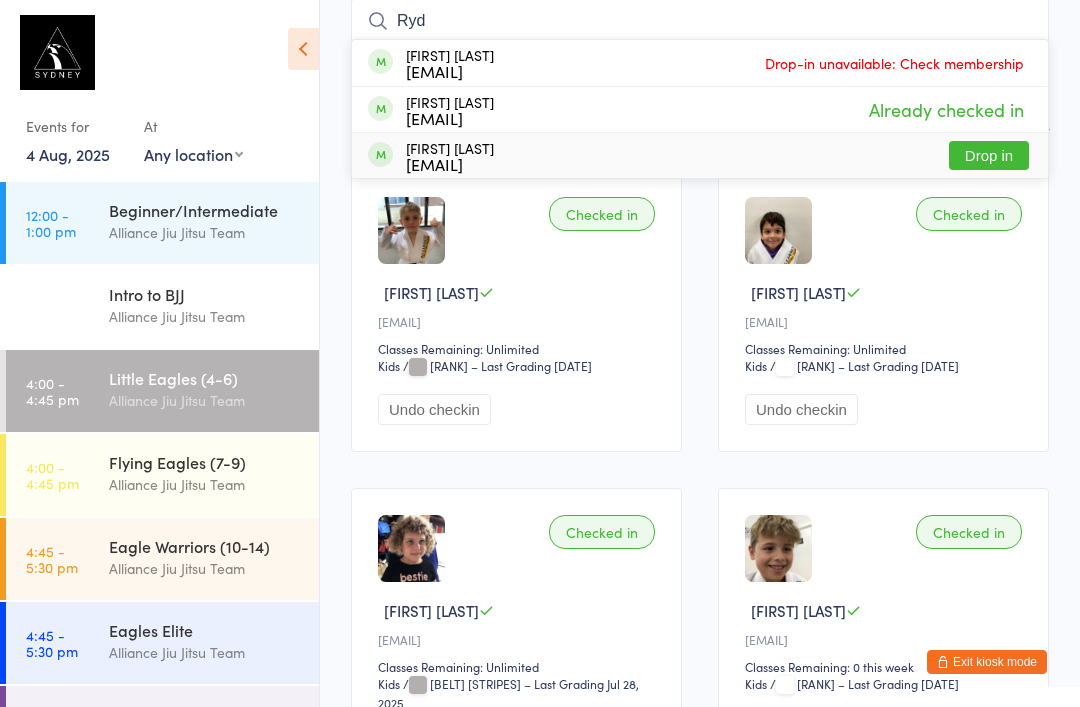 type on "Ryd" 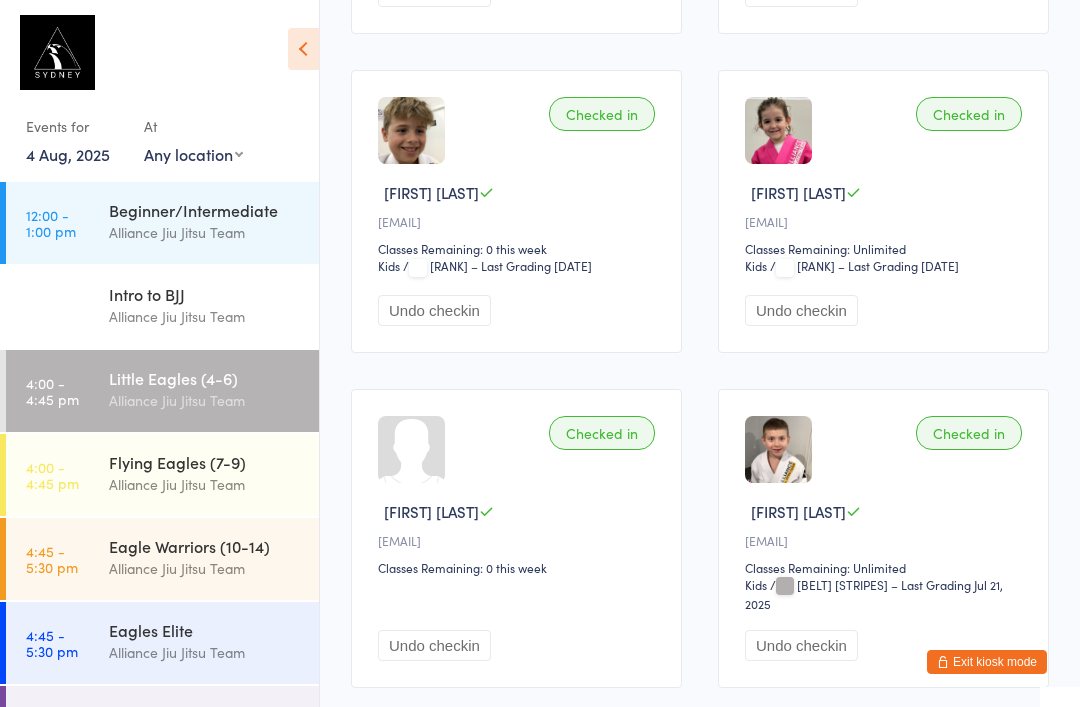 scroll, scrollTop: 950, scrollLeft: 0, axis: vertical 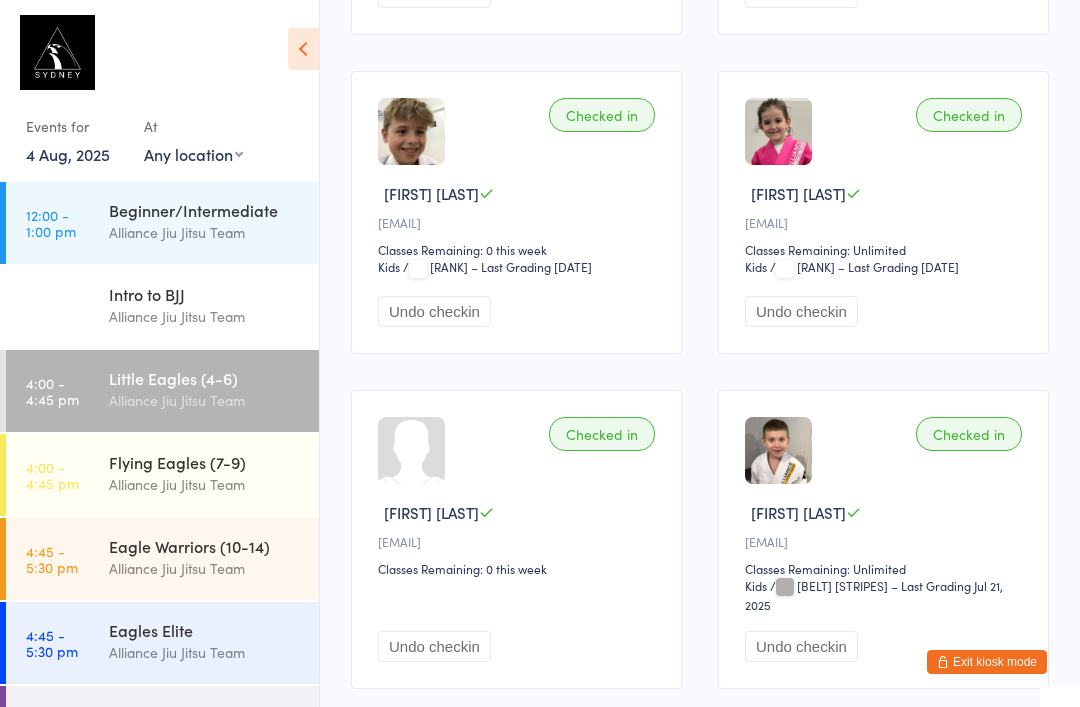 click on "4:00 - 4:45 pm Flying Eagles (7-9) Alliance Jiu Jitsu Team" at bounding box center [162, 475] 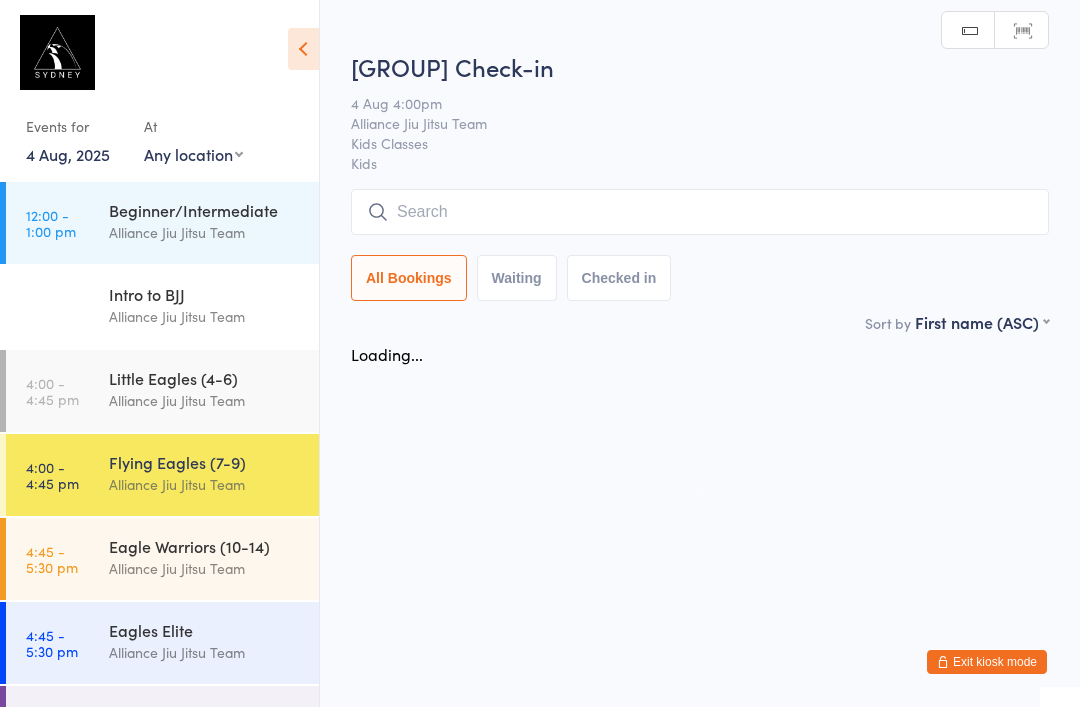 scroll, scrollTop: 0, scrollLeft: 0, axis: both 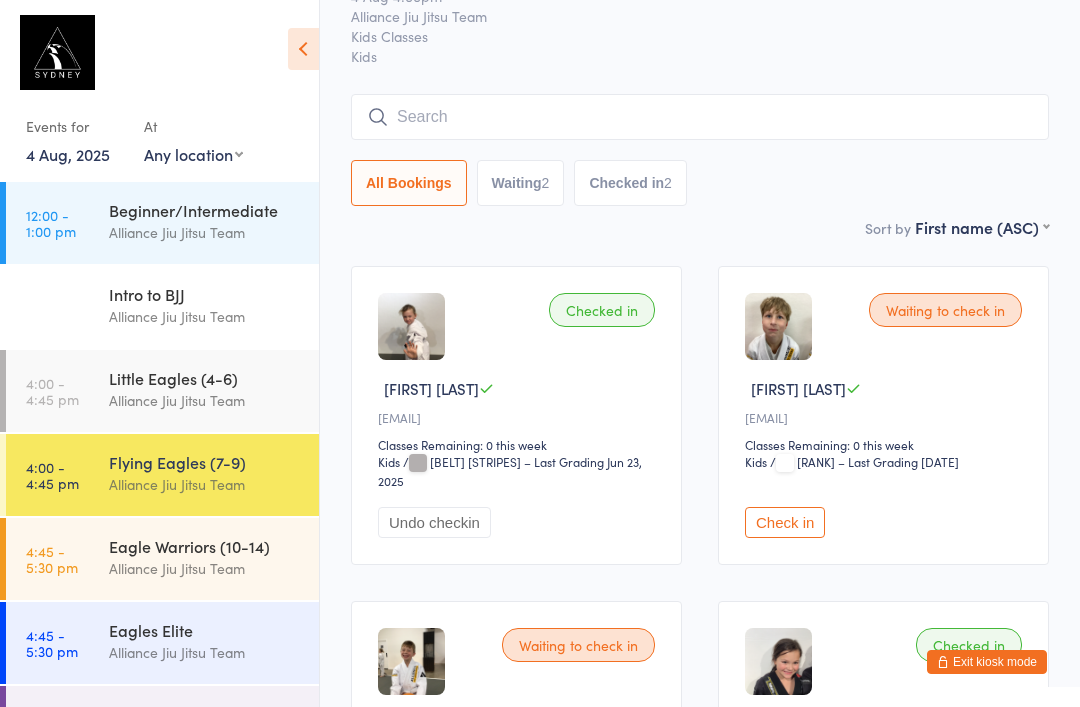 click at bounding box center (700, 117) 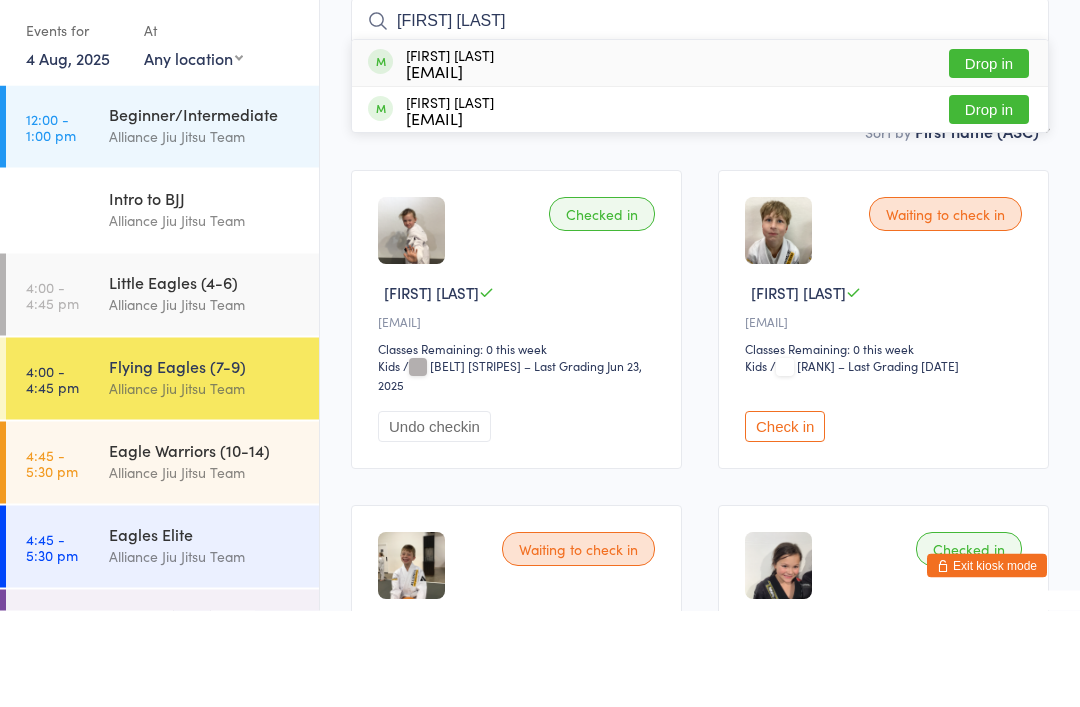 type on "[FIRST] [LAST]" 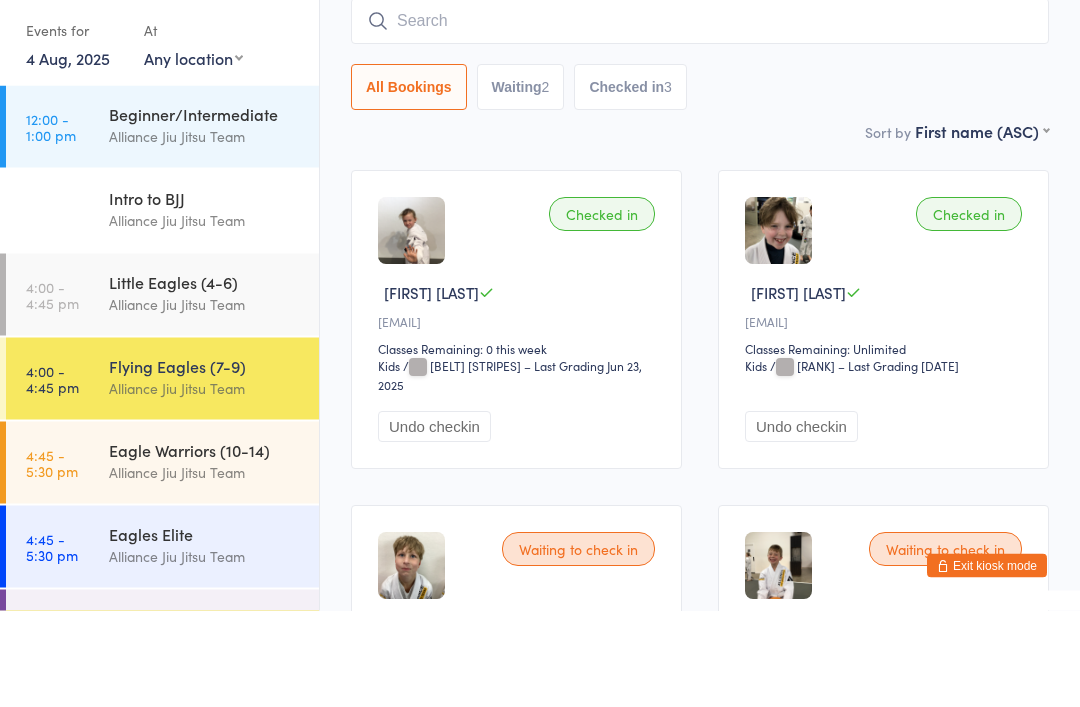 scroll, scrollTop: 181, scrollLeft: 0, axis: vertical 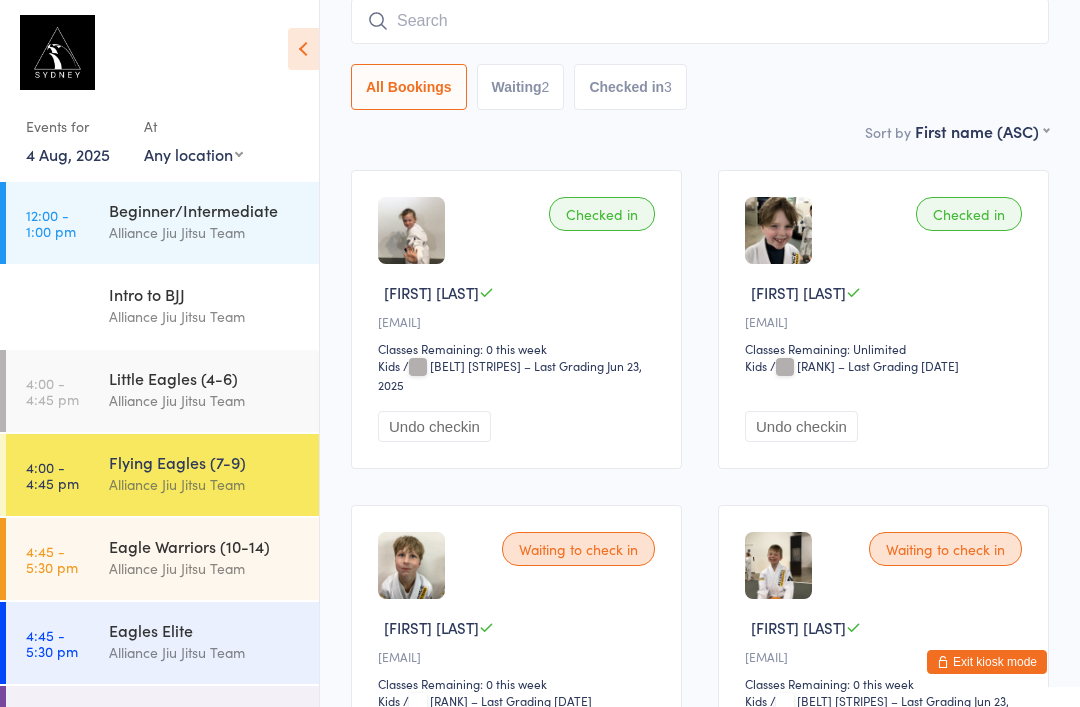 click at bounding box center [700, 21] 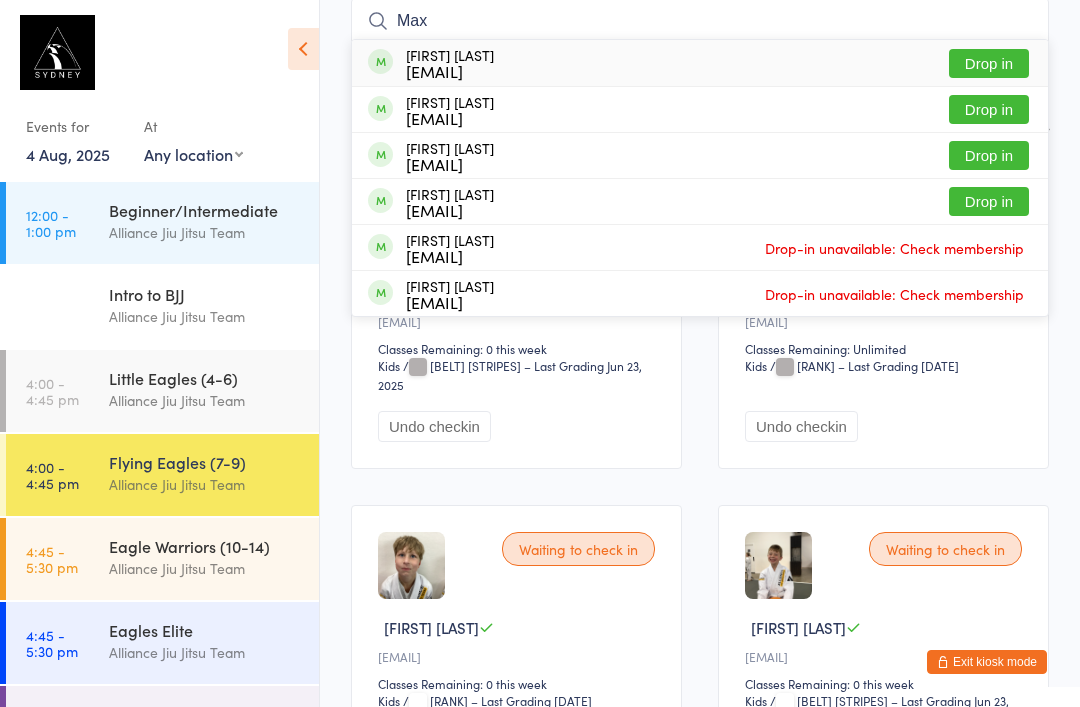 type on "Max" 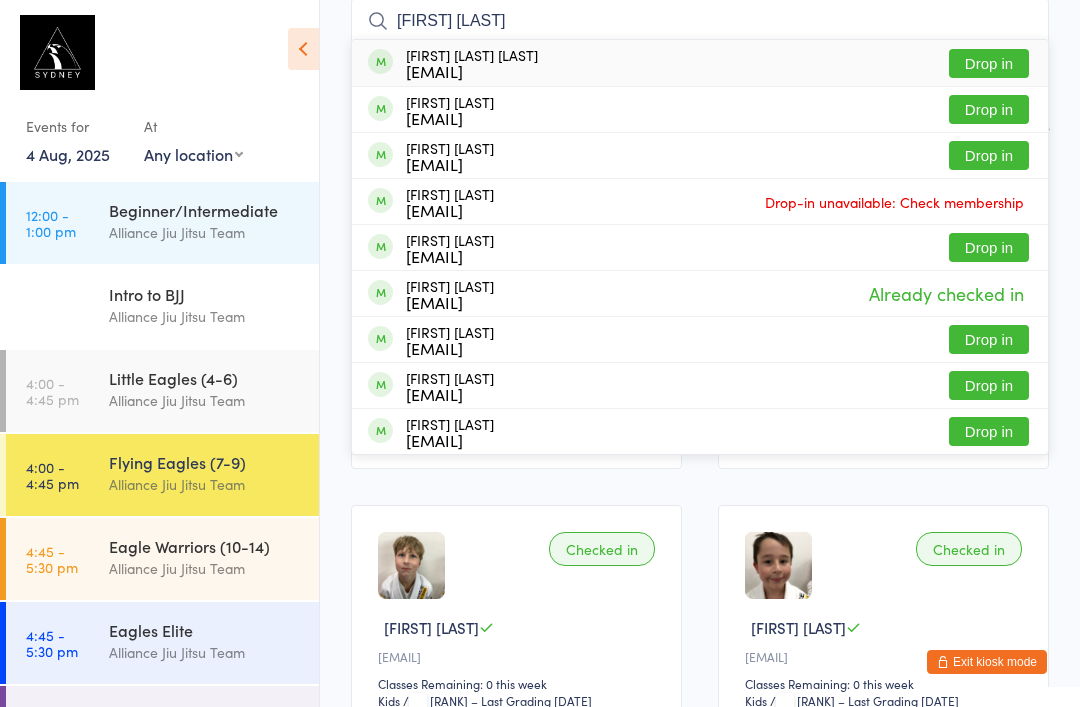 type on "[FIRST] [LAST]" 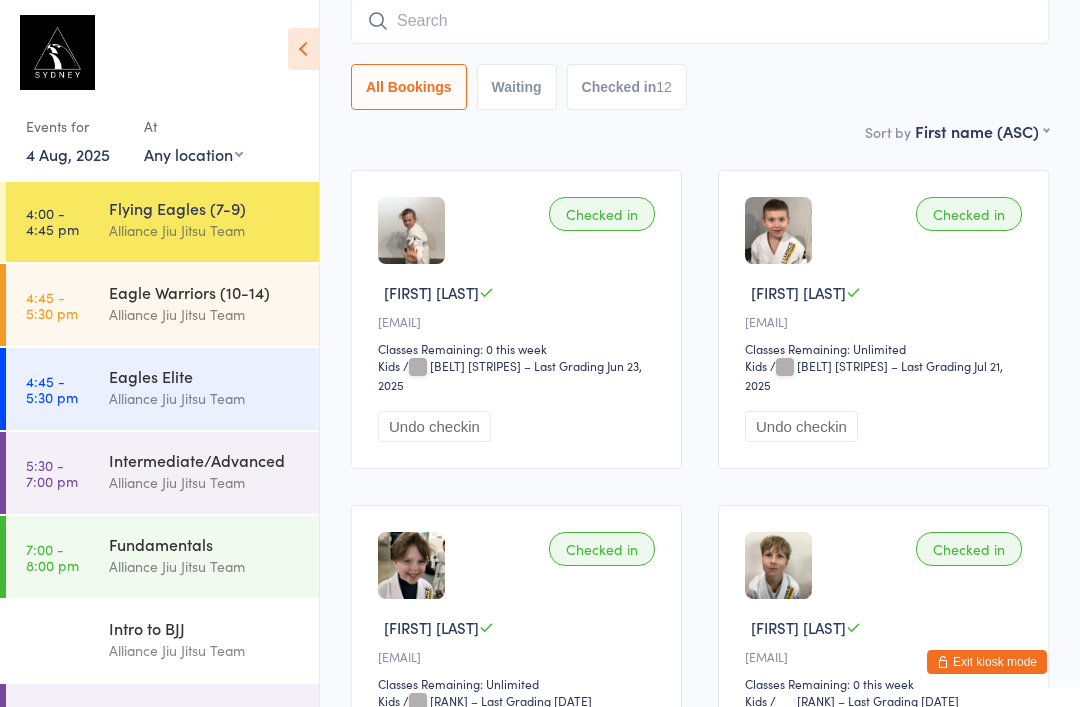 scroll, scrollTop: 251, scrollLeft: 0, axis: vertical 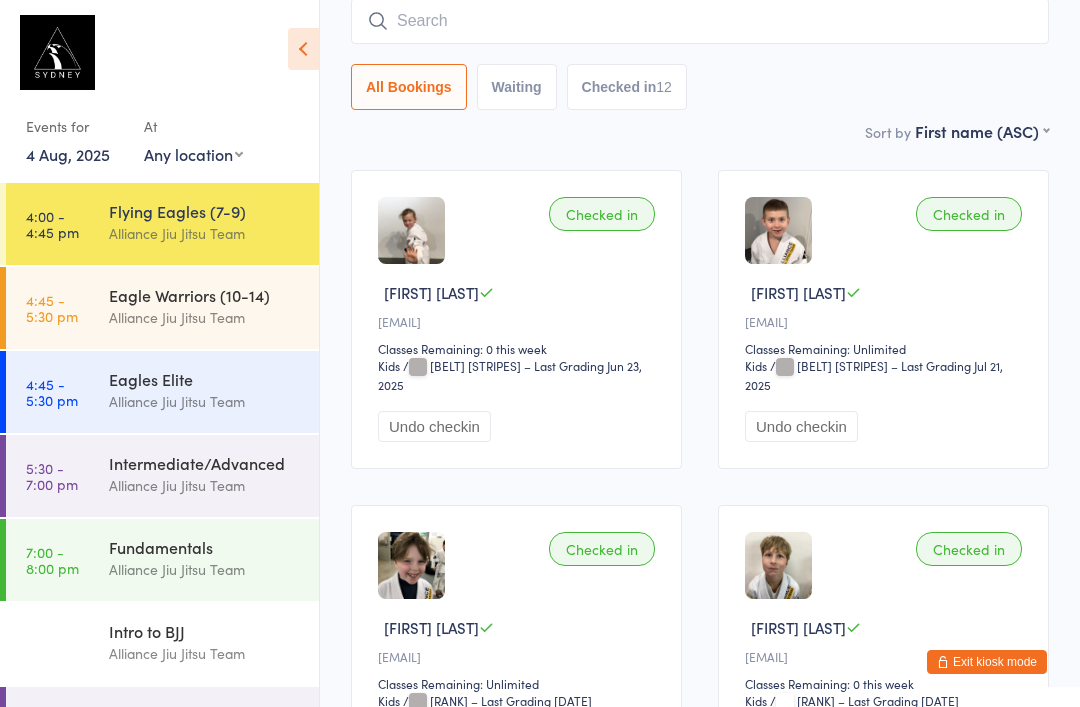 click on "Eagle Warriors (10-14)" at bounding box center [205, 295] 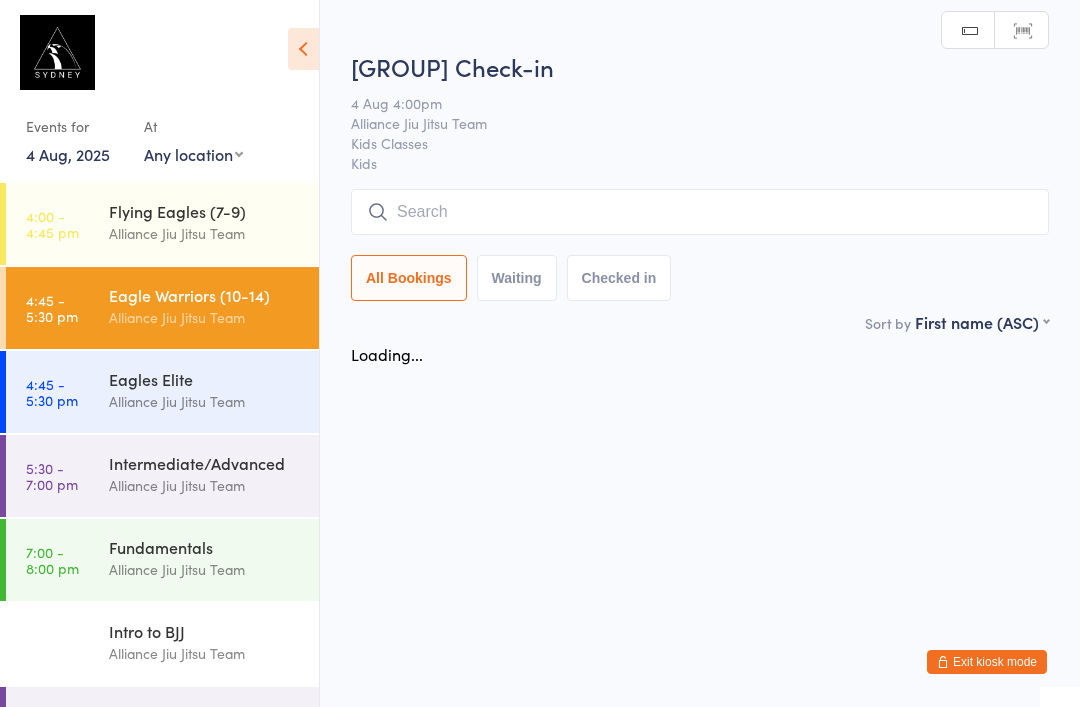 scroll, scrollTop: 0, scrollLeft: 0, axis: both 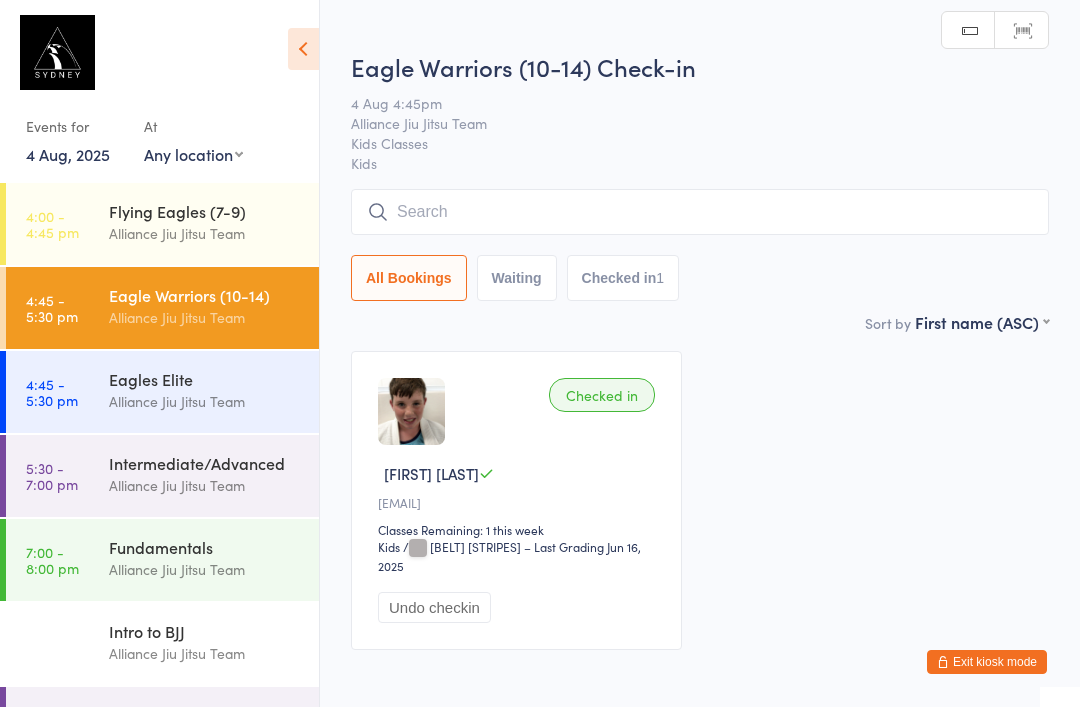 click at bounding box center [700, 212] 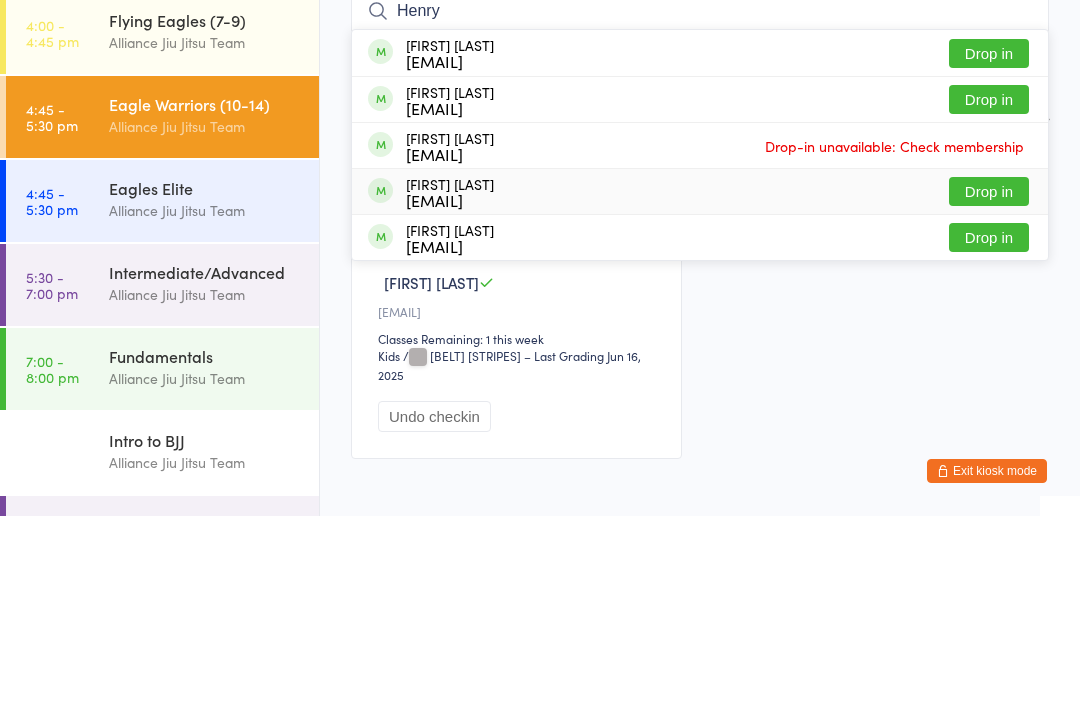 type on "Henry" 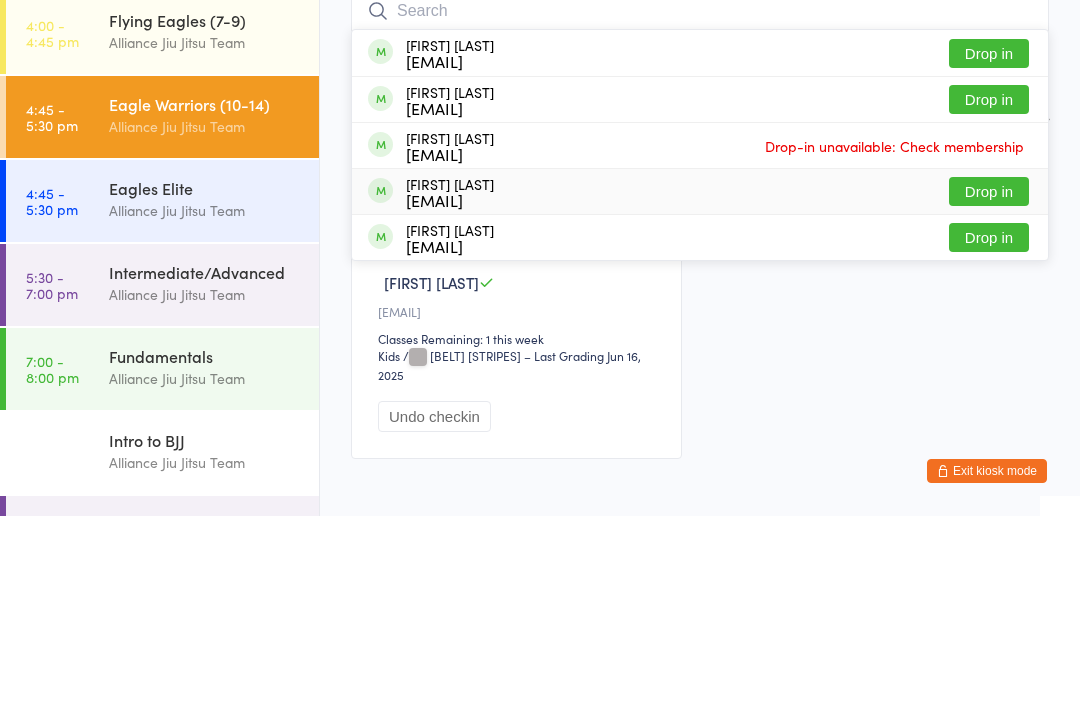 scroll, scrollTop: 108, scrollLeft: 0, axis: vertical 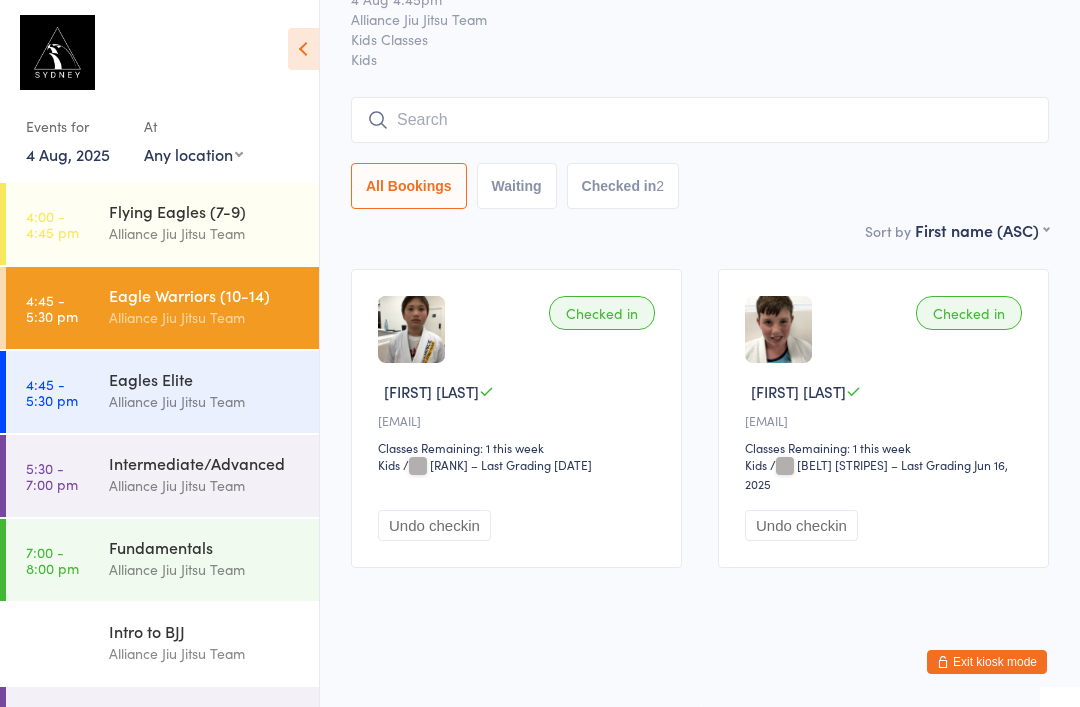 click on "Eagle Warriors (10-14) Check-in 4 Aug 4:45pm Alliance Jiu Jitsu Team Kids Classes Kids Manual search Scanner input All Bookings Waiting Checked in 2" at bounding box center (700, 82) 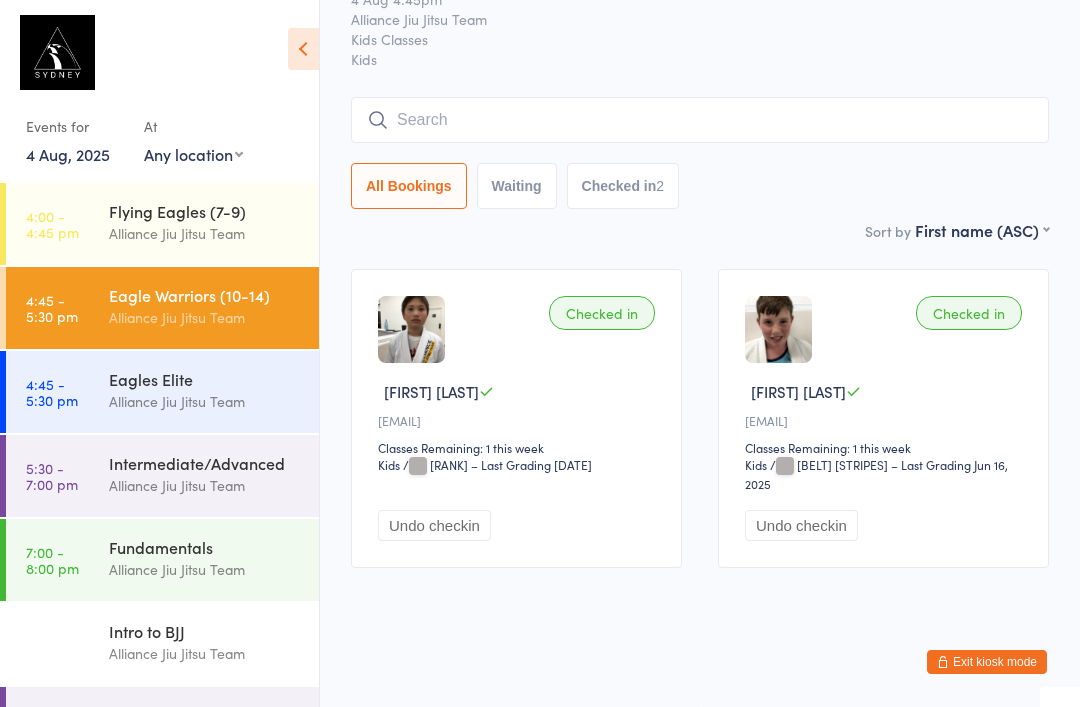 click at bounding box center [700, 120] 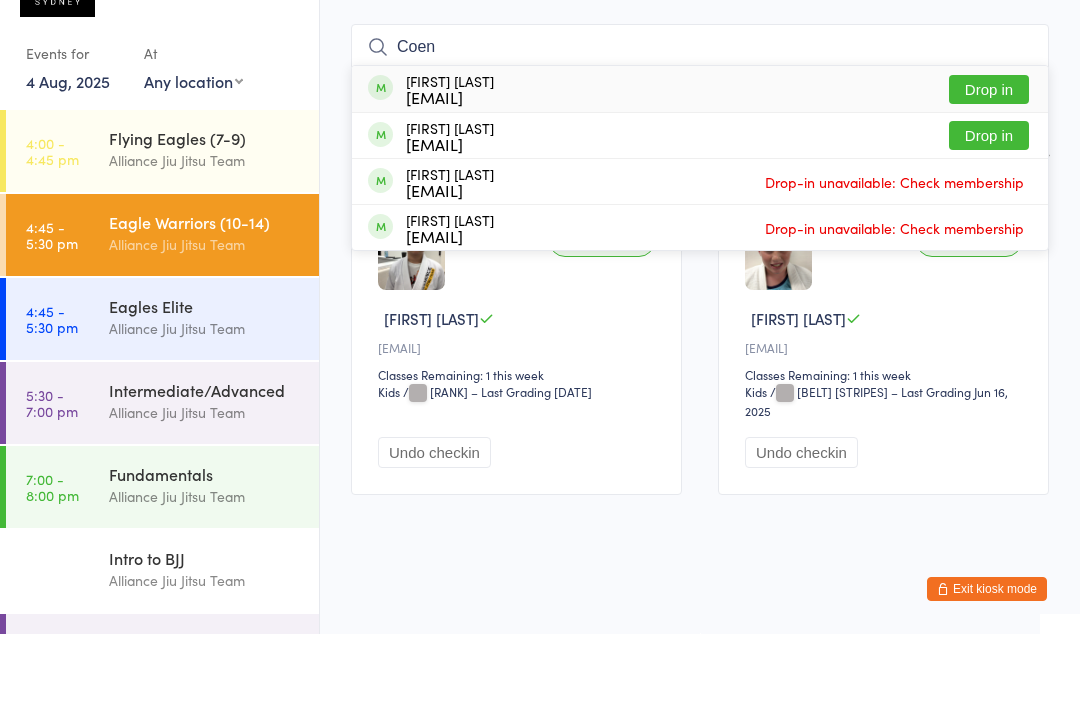 type on "Coen" 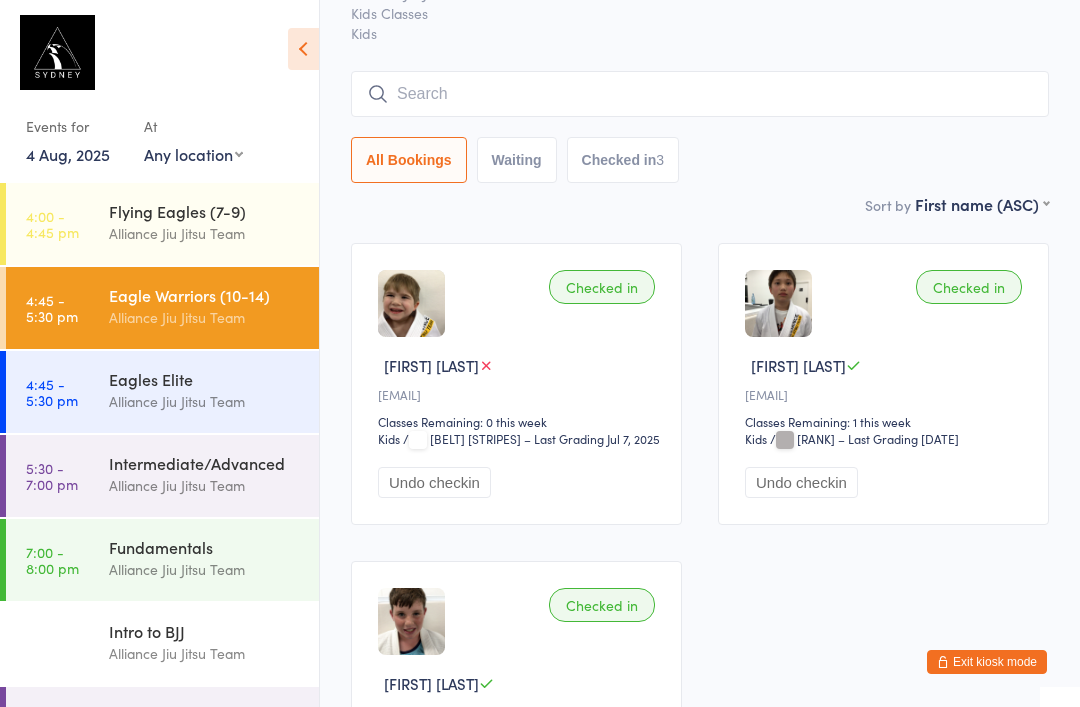 click on "Eagle Warriors (10-14) Alliance Jiu Jitsu Team" at bounding box center [214, 306] 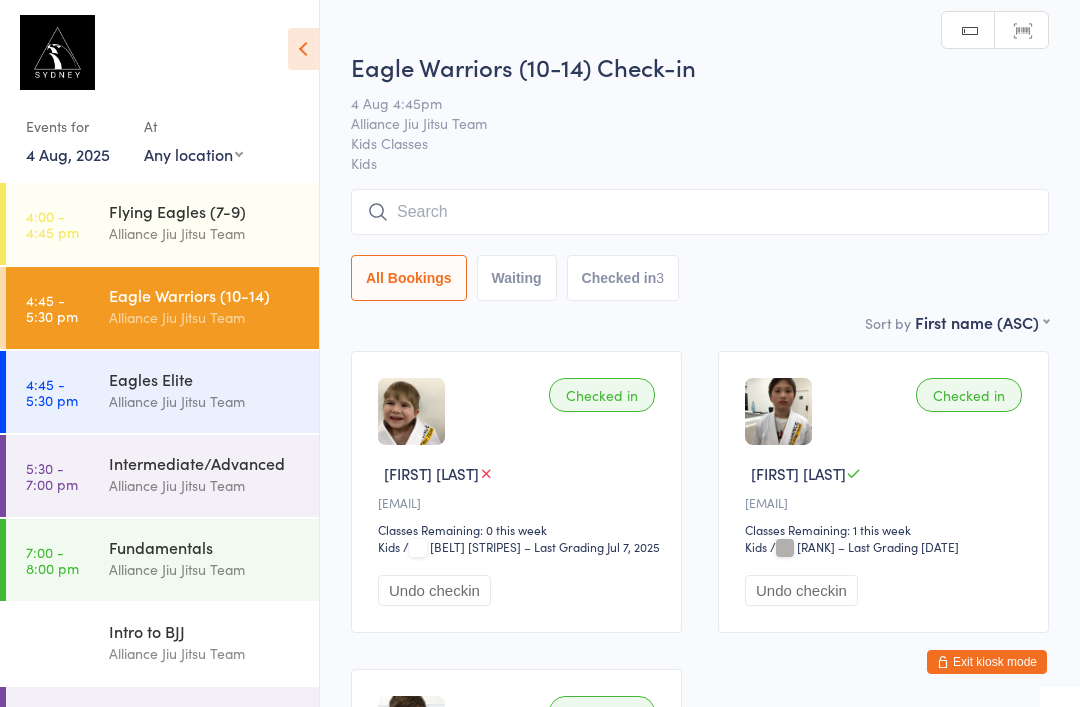 click at bounding box center [700, 212] 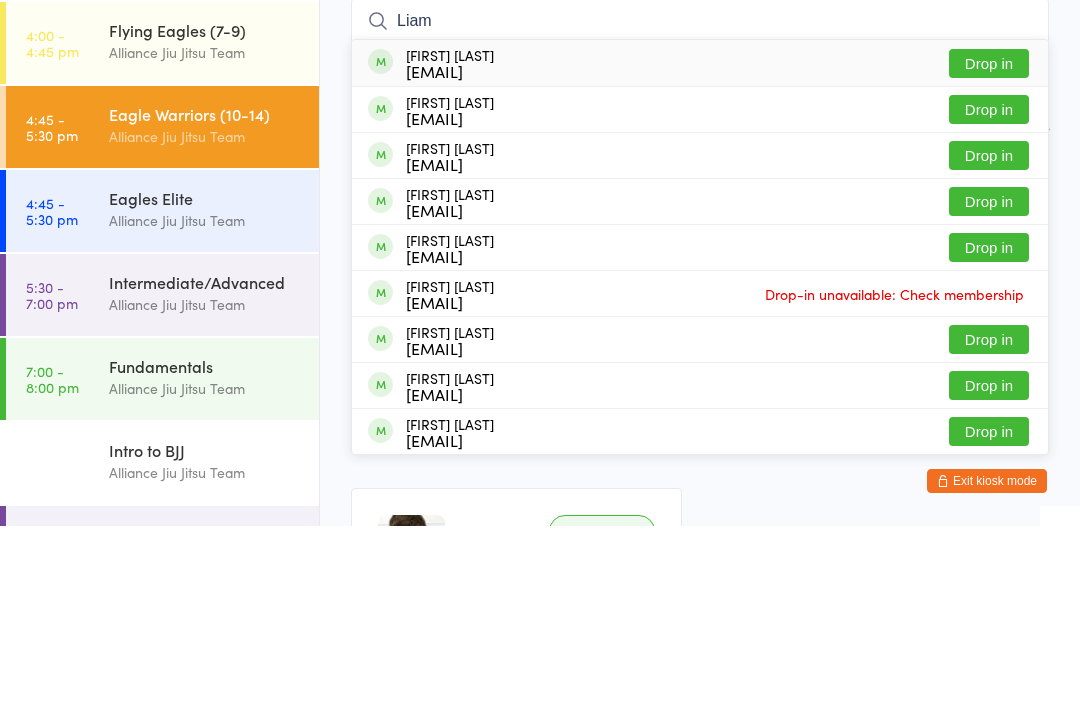 type on "Liam" 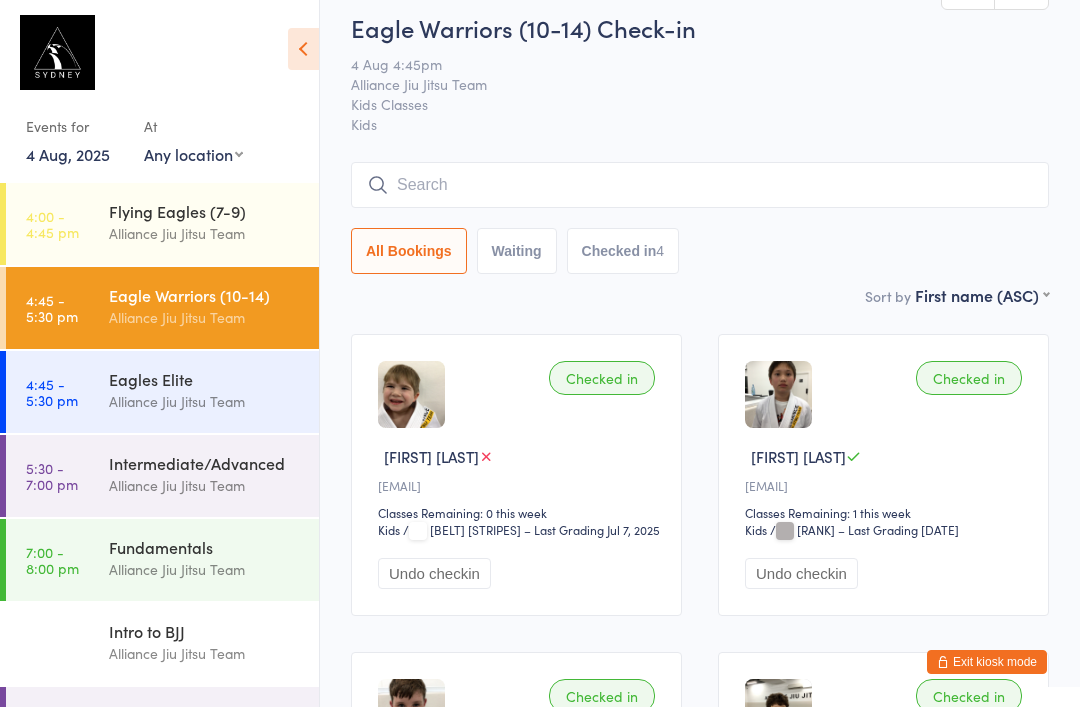 scroll, scrollTop: 0, scrollLeft: 0, axis: both 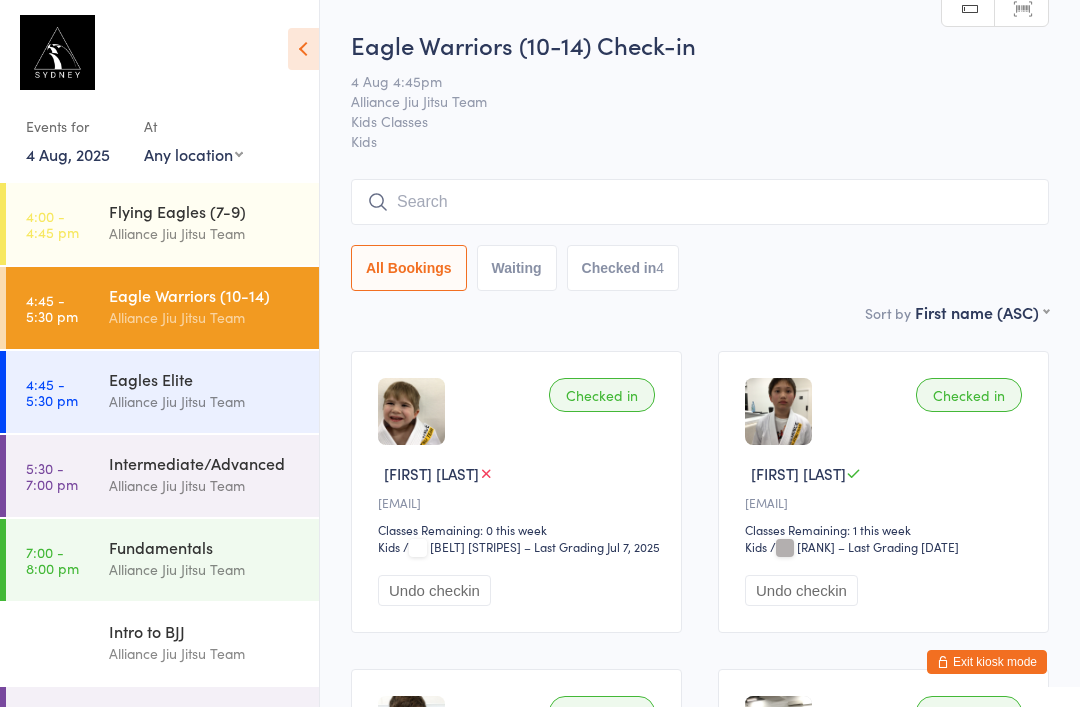 click at bounding box center (700, 202) 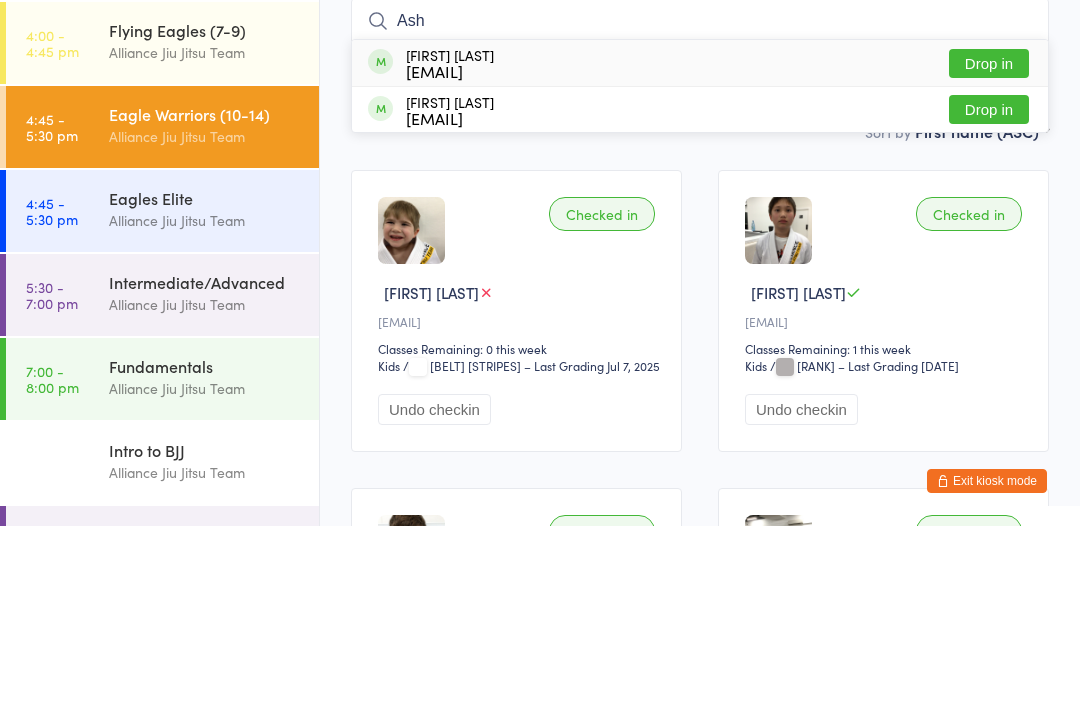 type on "Ash" 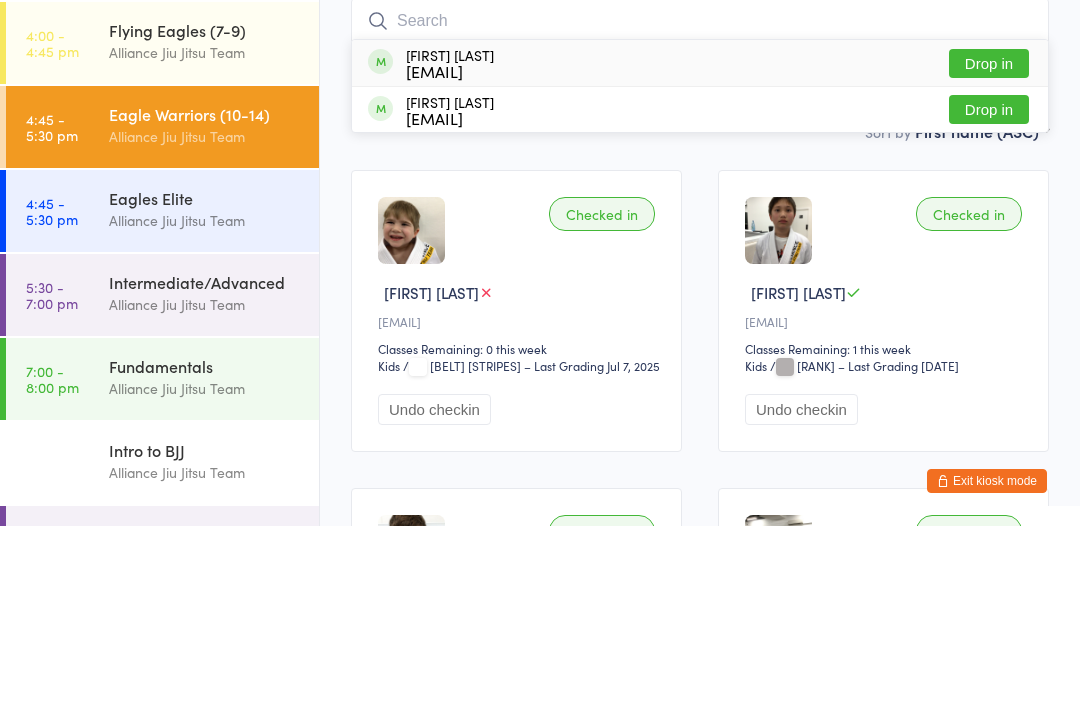 scroll, scrollTop: 181, scrollLeft: 0, axis: vertical 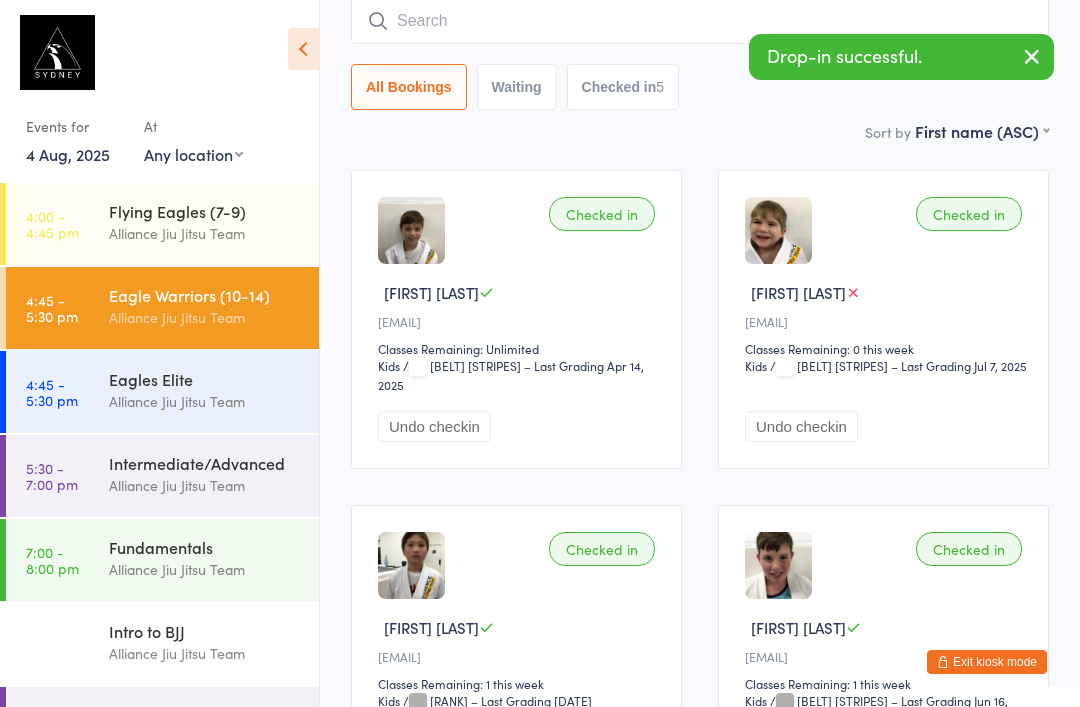 click at bounding box center (700, 21) 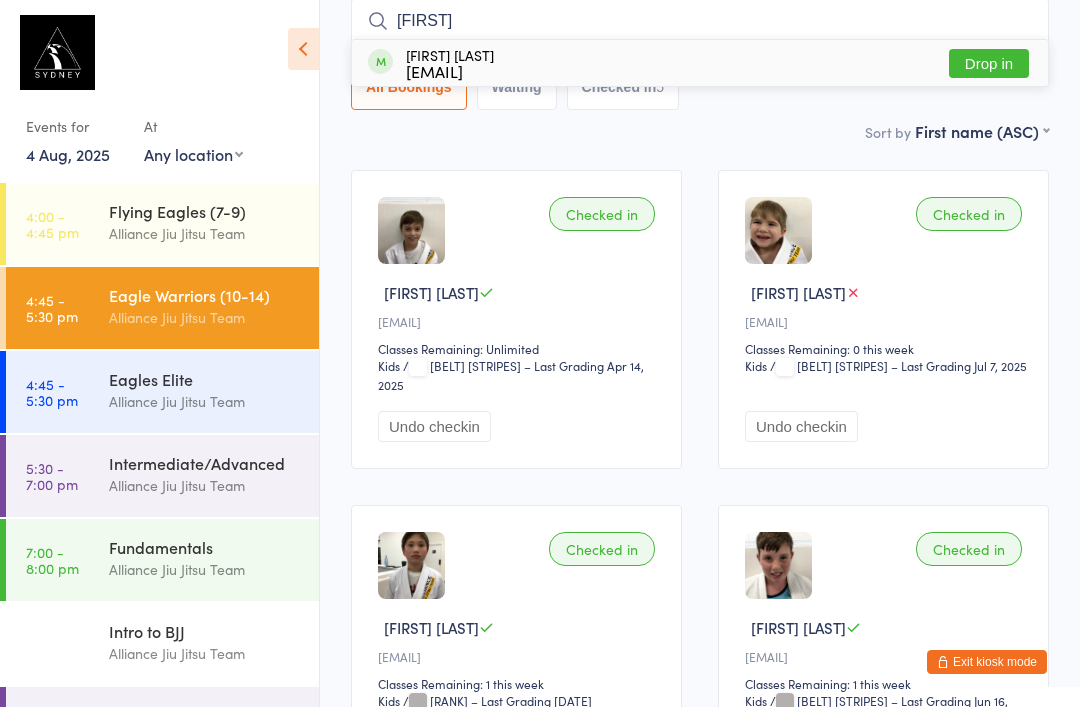 type on "[FIRST]" 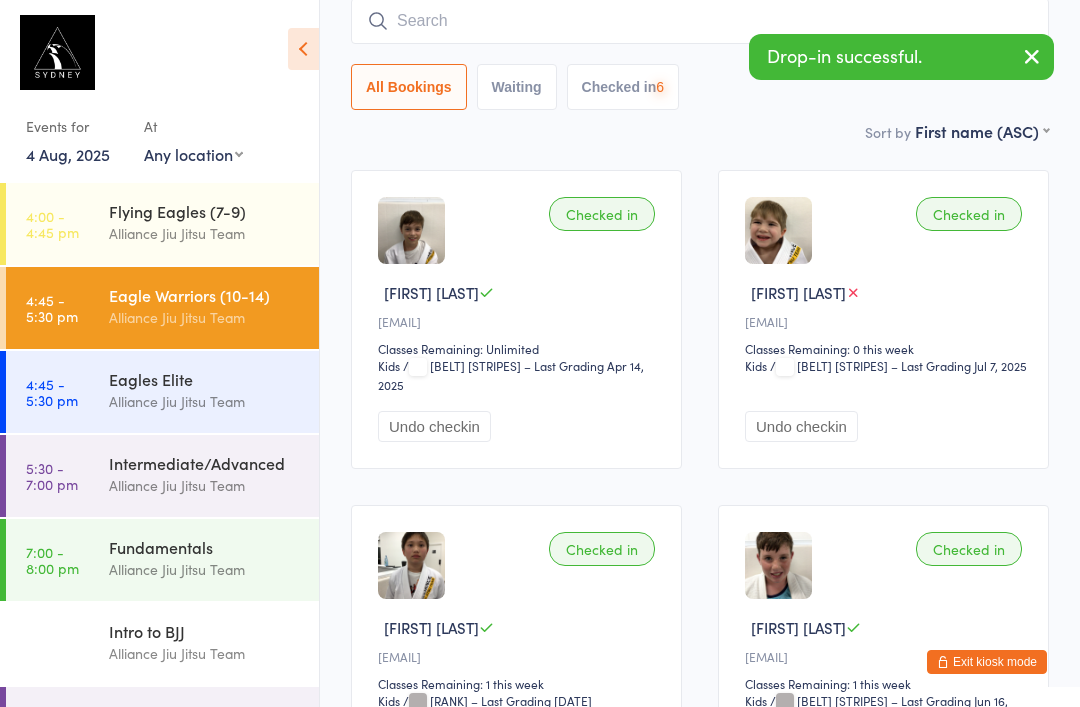 click on "Drop-in successful." at bounding box center (901, 57) 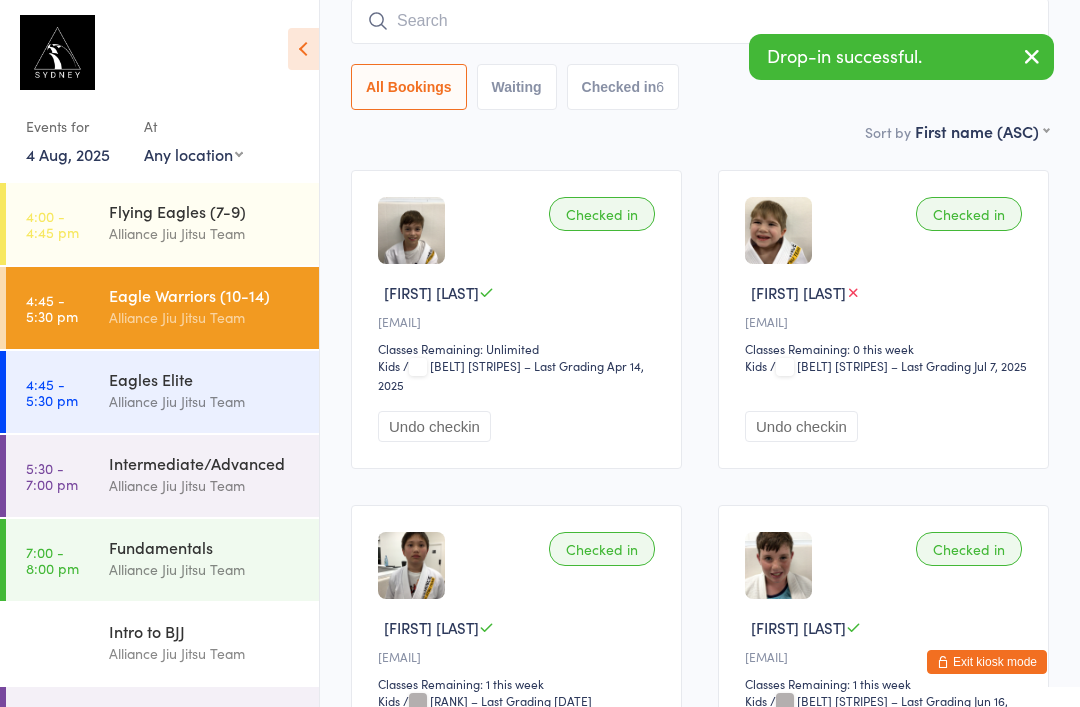 click at bounding box center (700, 21) 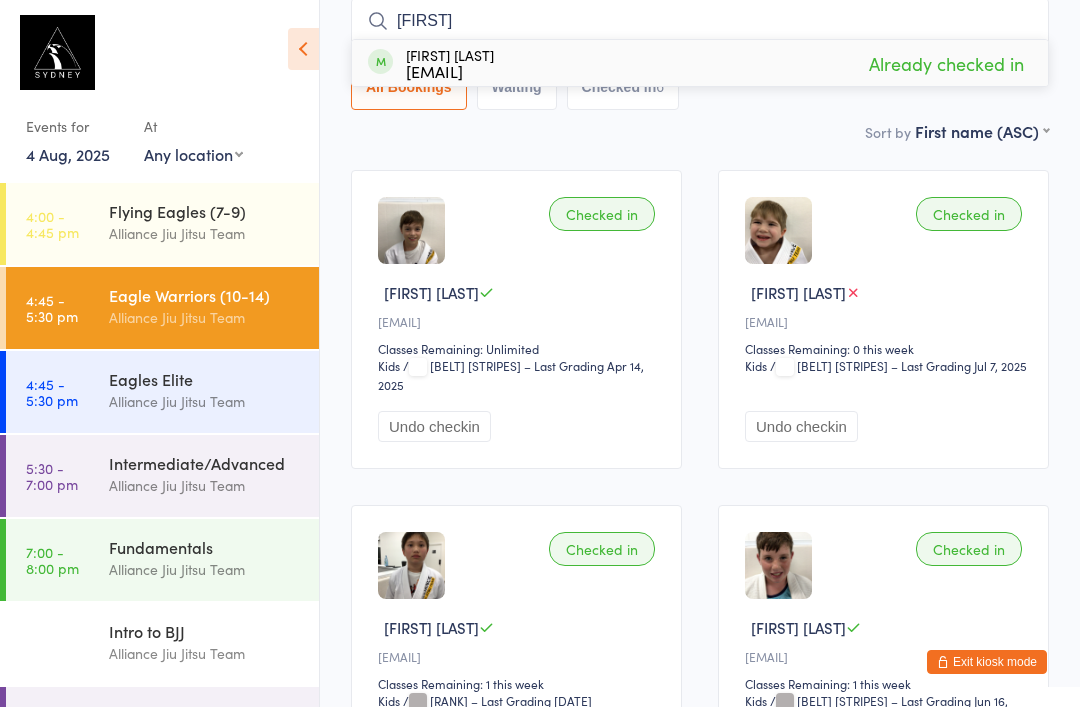 type on "[FIRST]" 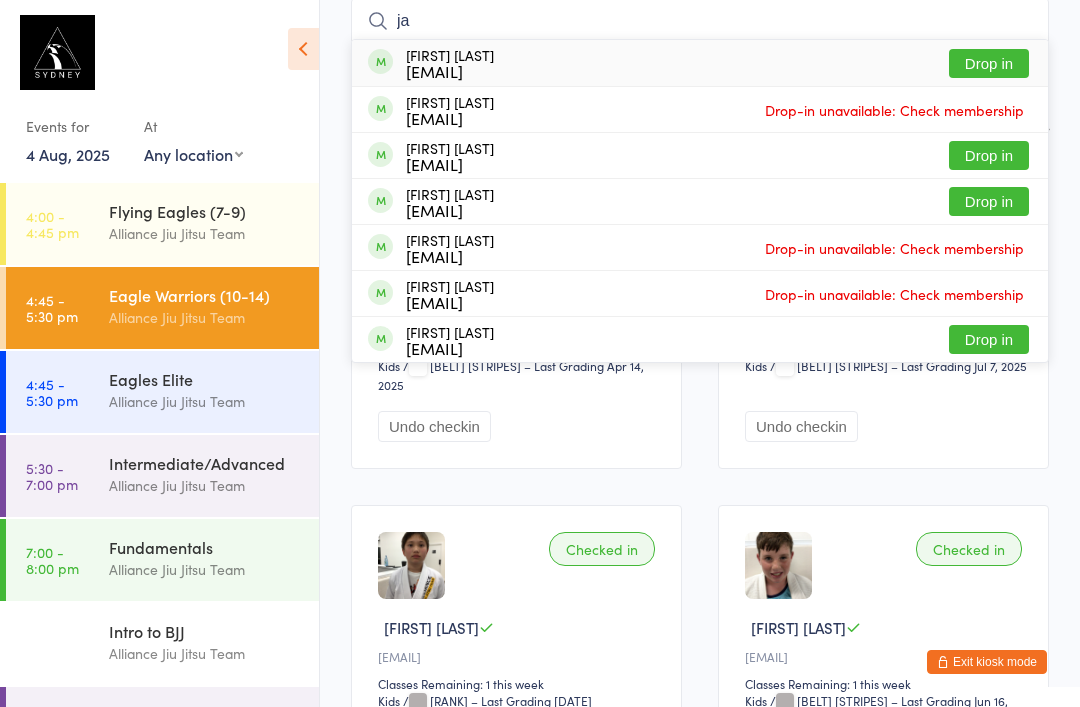 type on "ja" 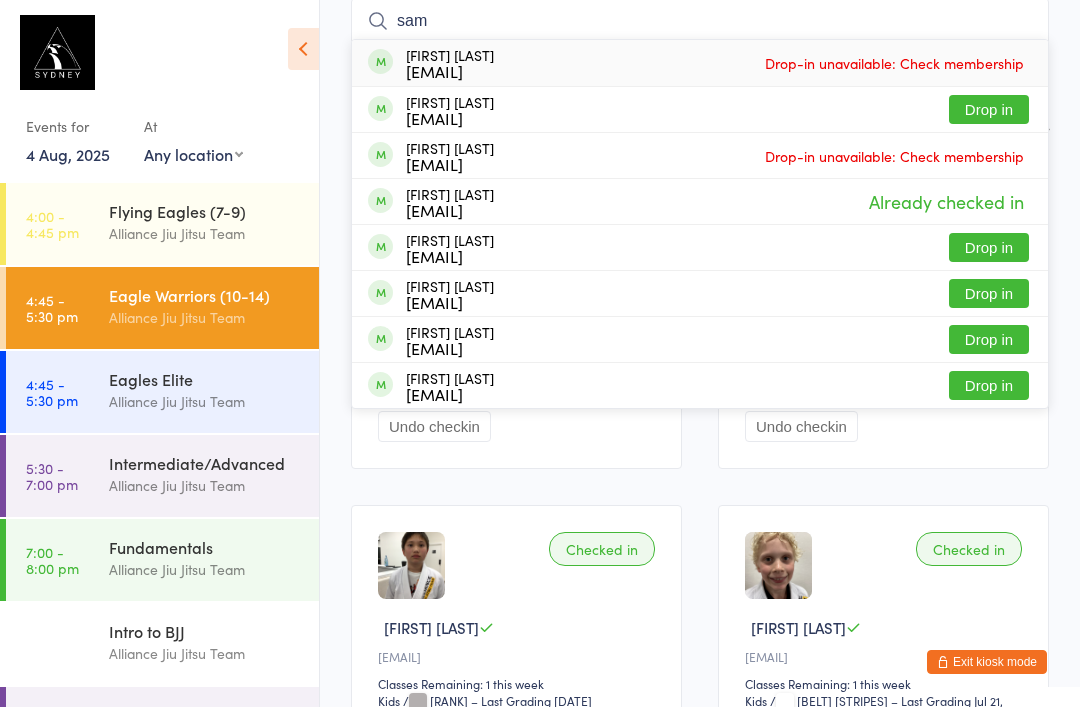 type on "sam" 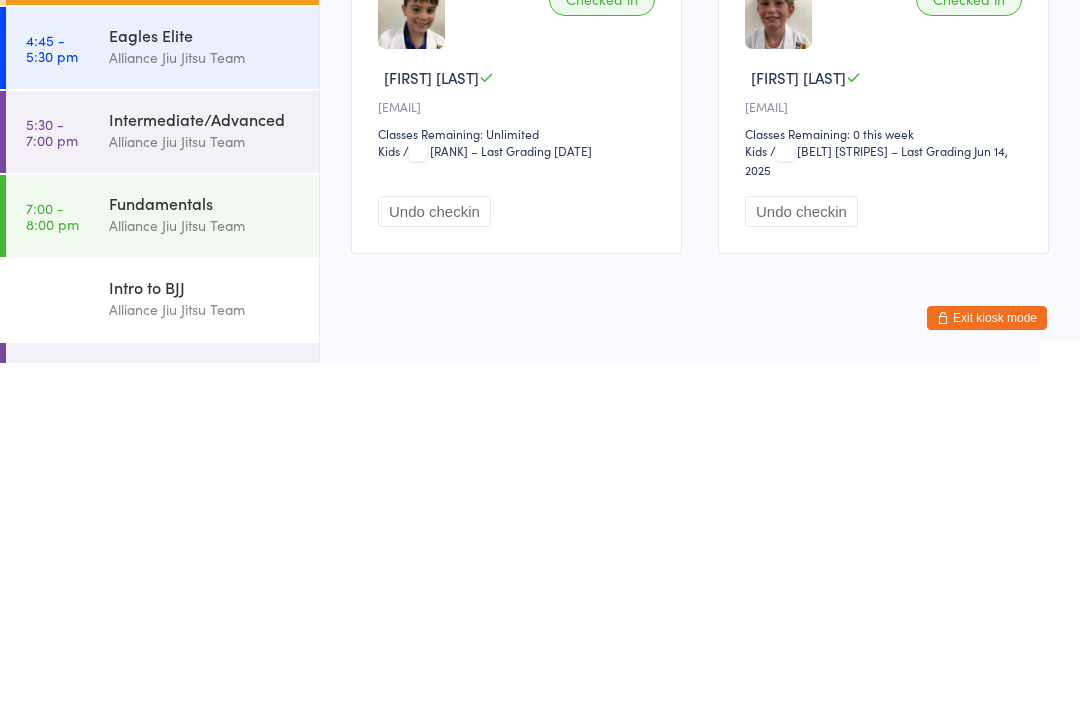 scroll, scrollTop: 1135, scrollLeft: 0, axis: vertical 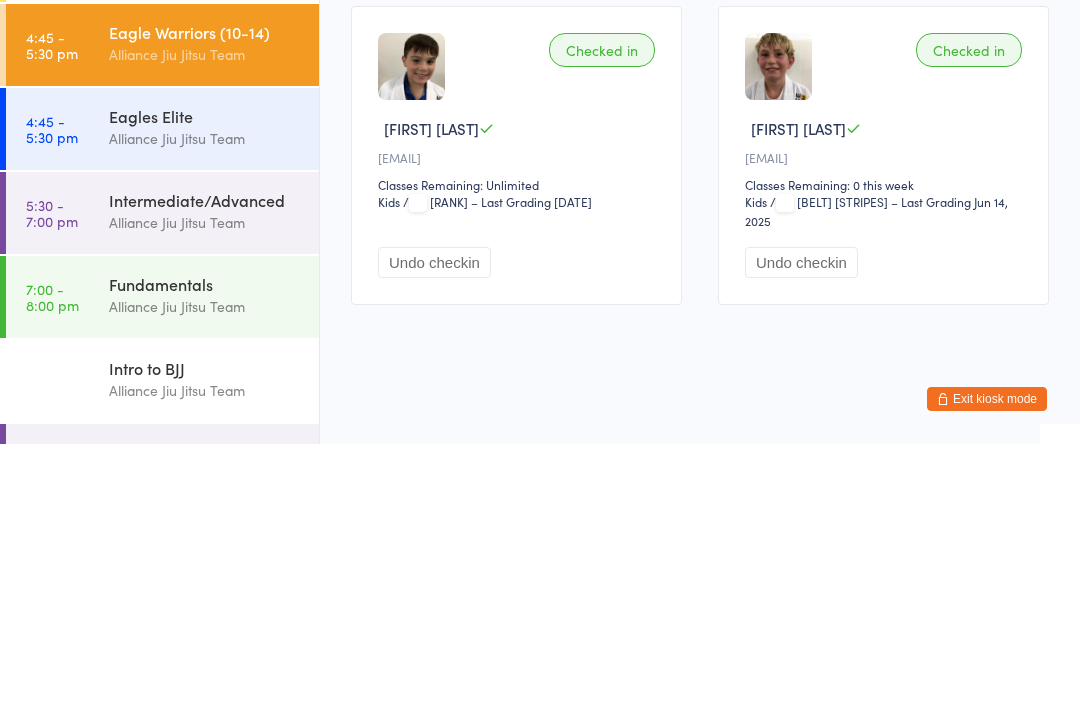 click on "Intermediate/Advanced" at bounding box center (205, 463) 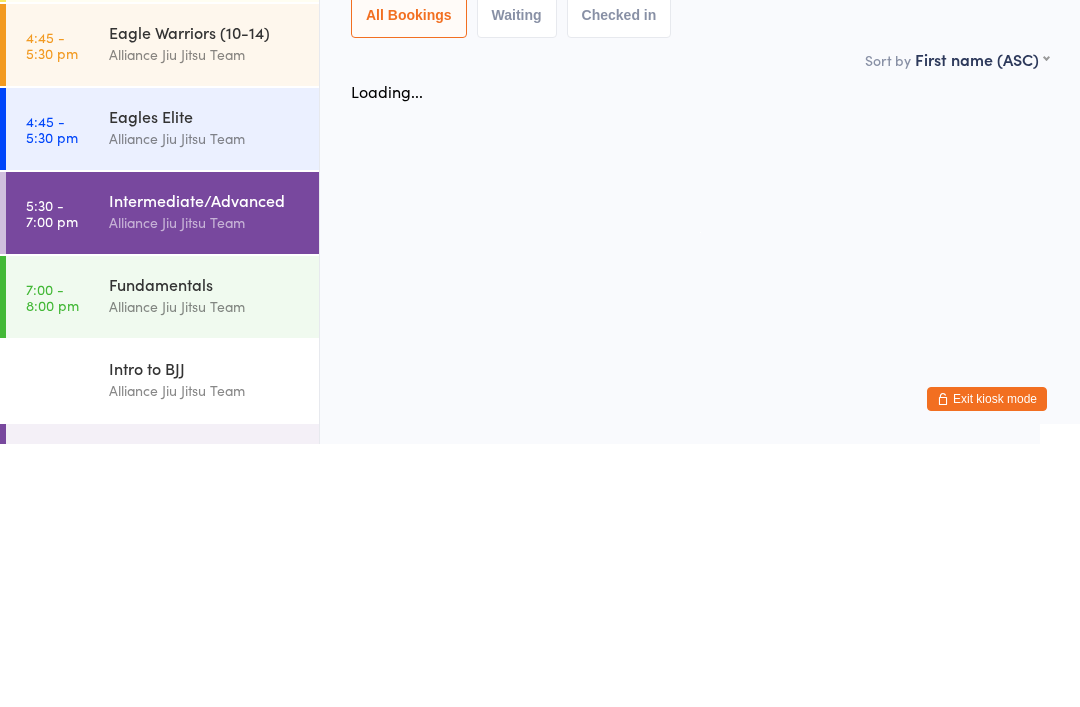 scroll, scrollTop: 0, scrollLeft: 0, axis: both 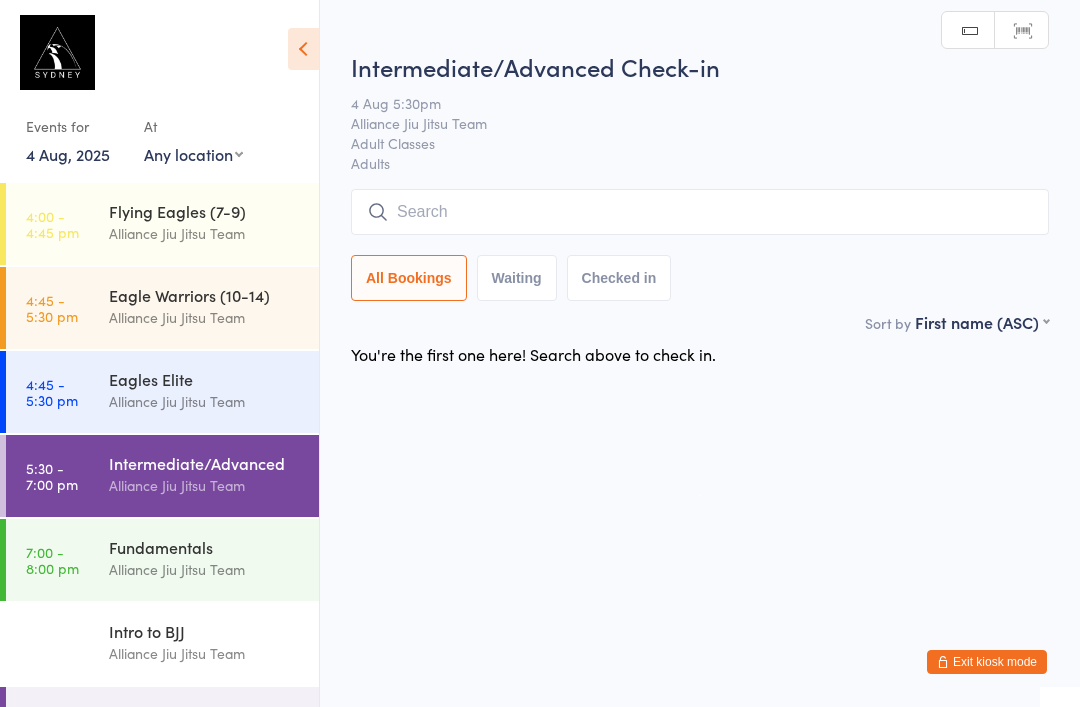 click at bounding box center [700, 212] 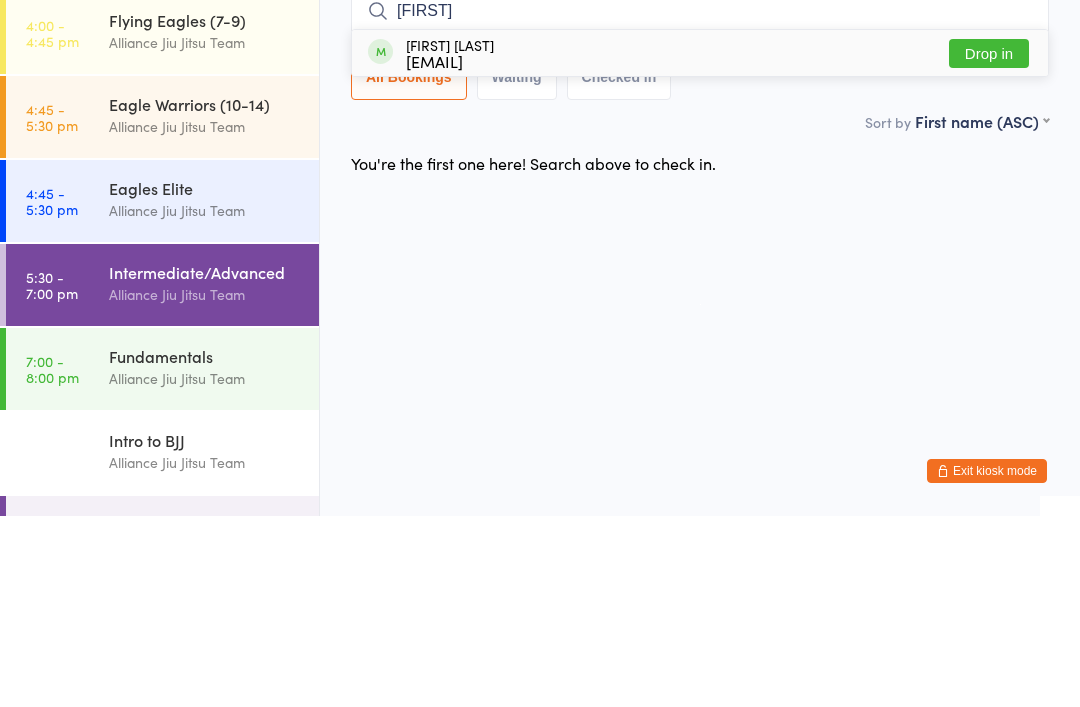 type on "[FIRST]" 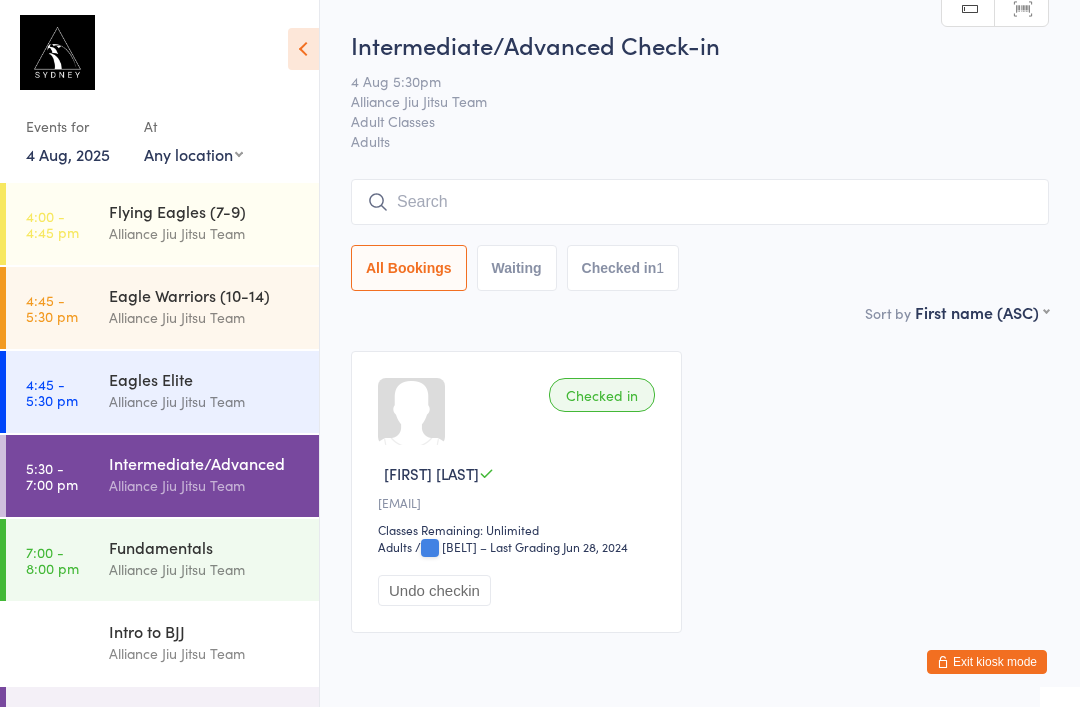 click at bounding box center (700, 202) 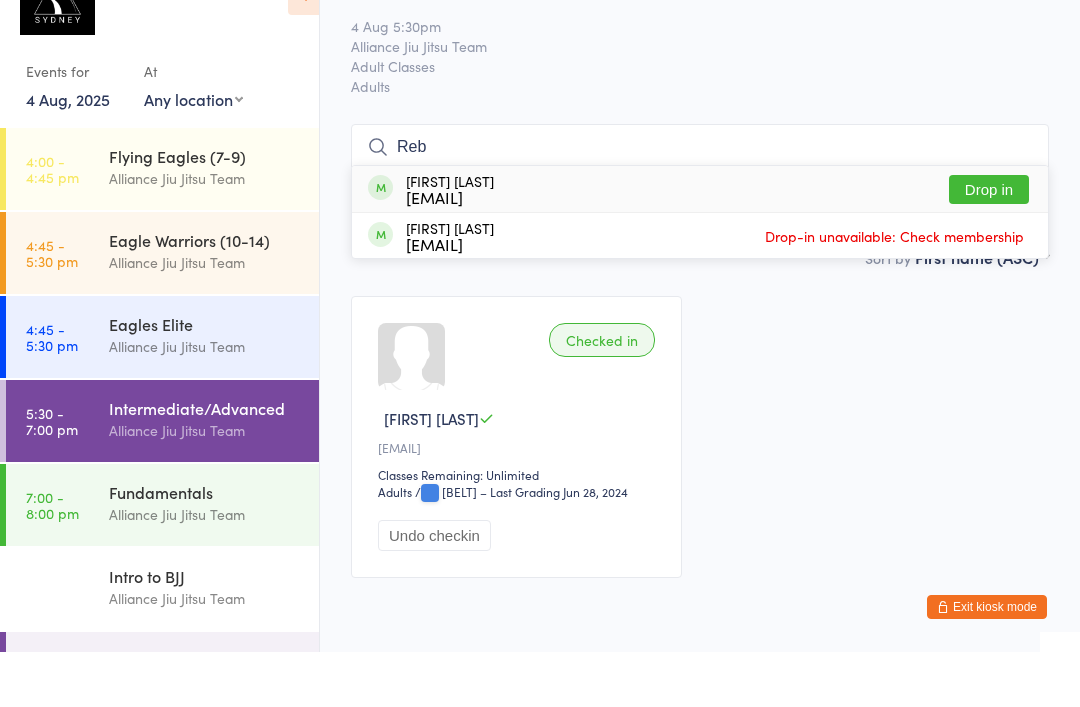 type on "Reb" 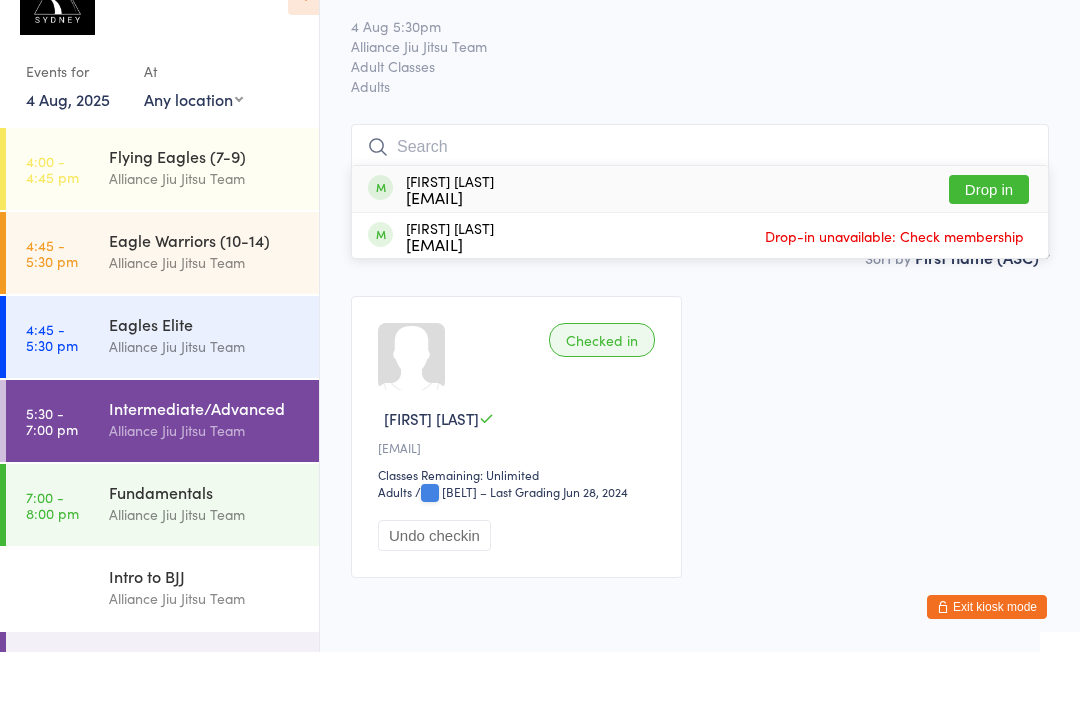 scroll, scrollTop: 55, scrollLeft: 0, axis: vertical 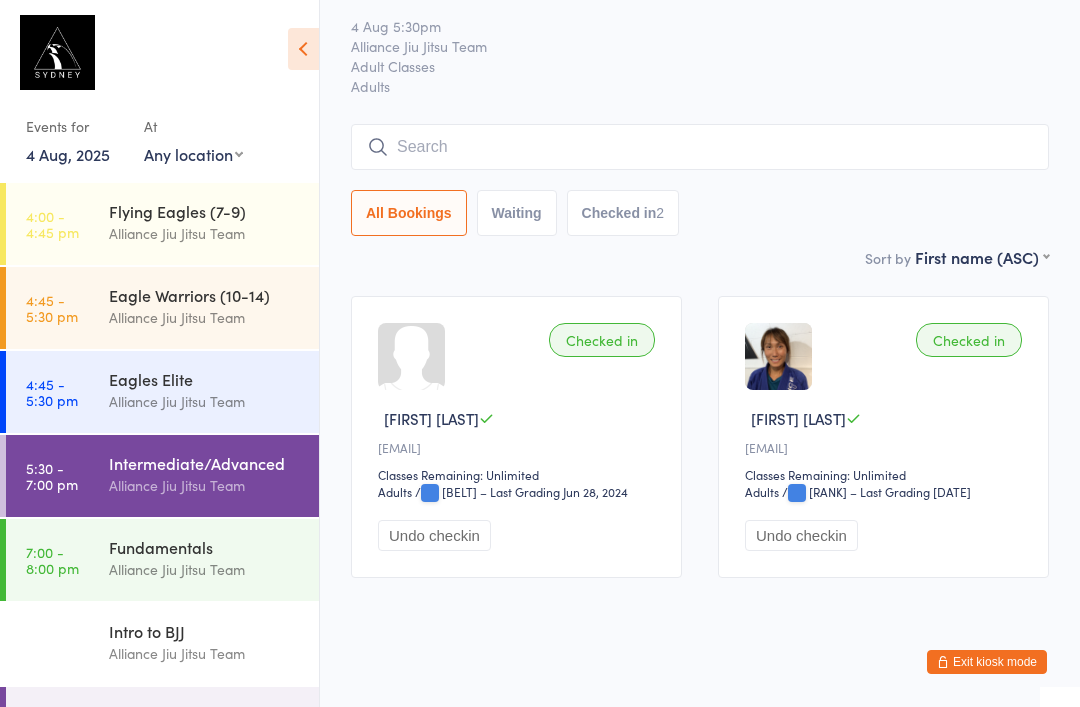 click at bounding box center (700, 147) 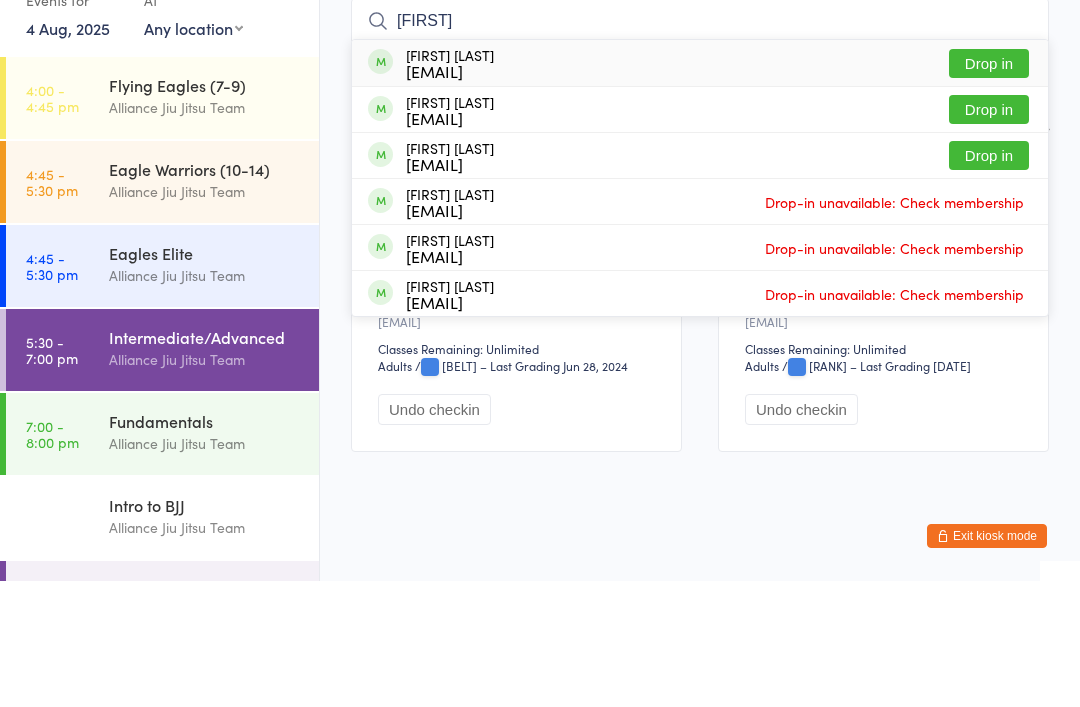 type on "[FIRST]" 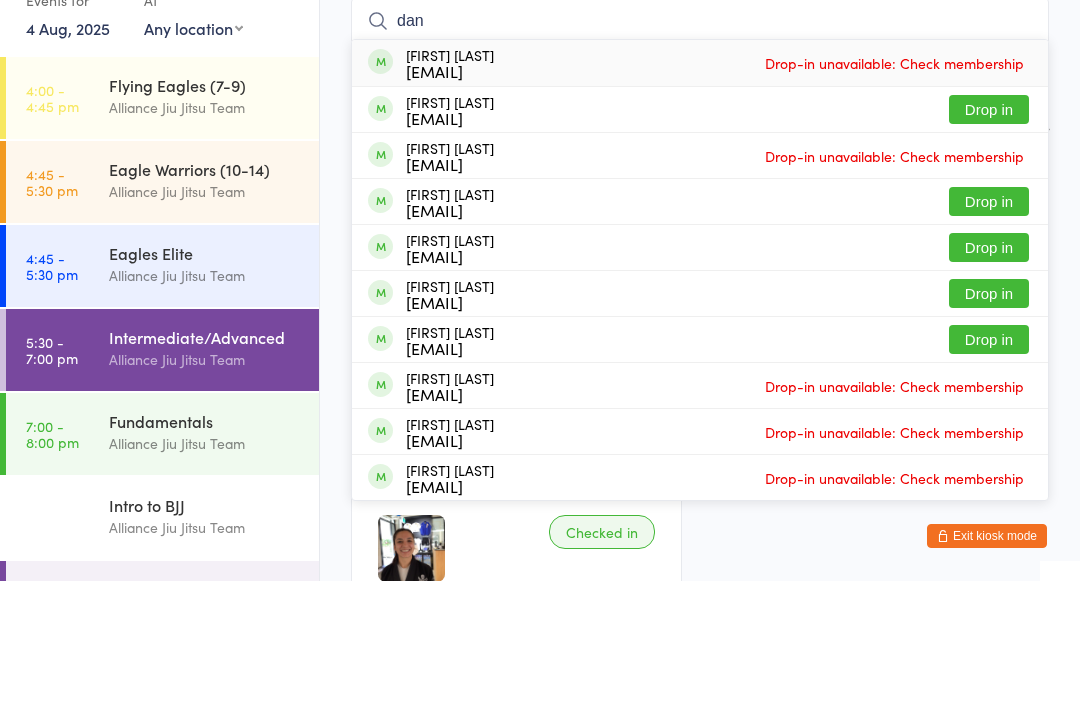 type on "dan" 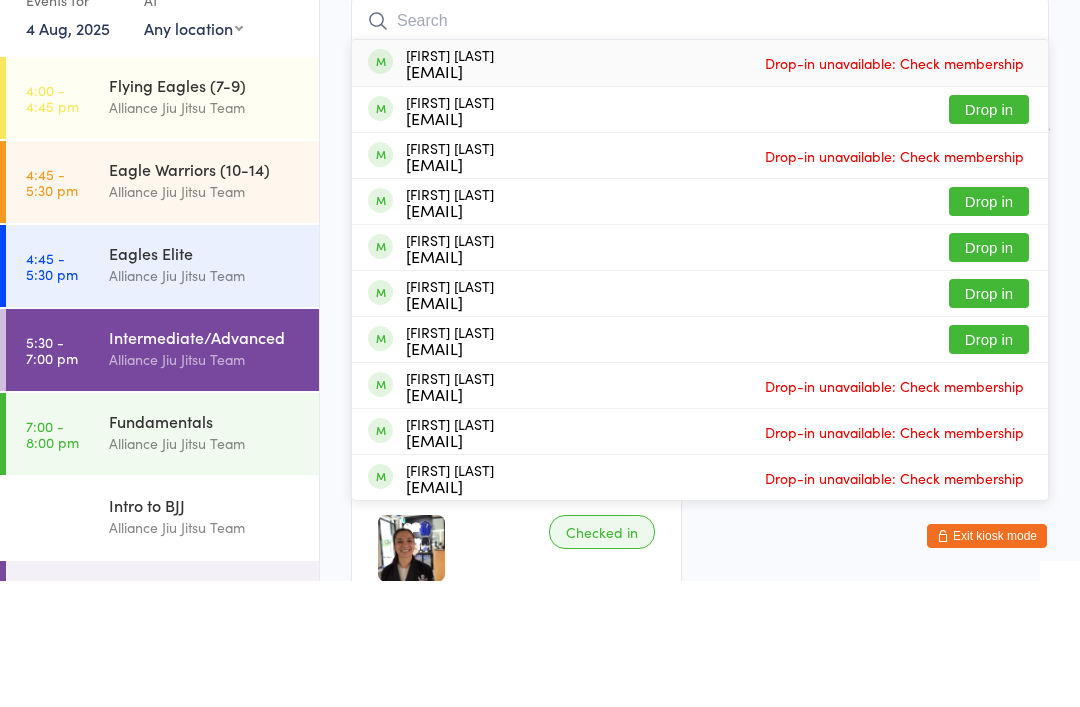 scroll, scrollTop: 181, scrollLeft: 0, axis: vertical 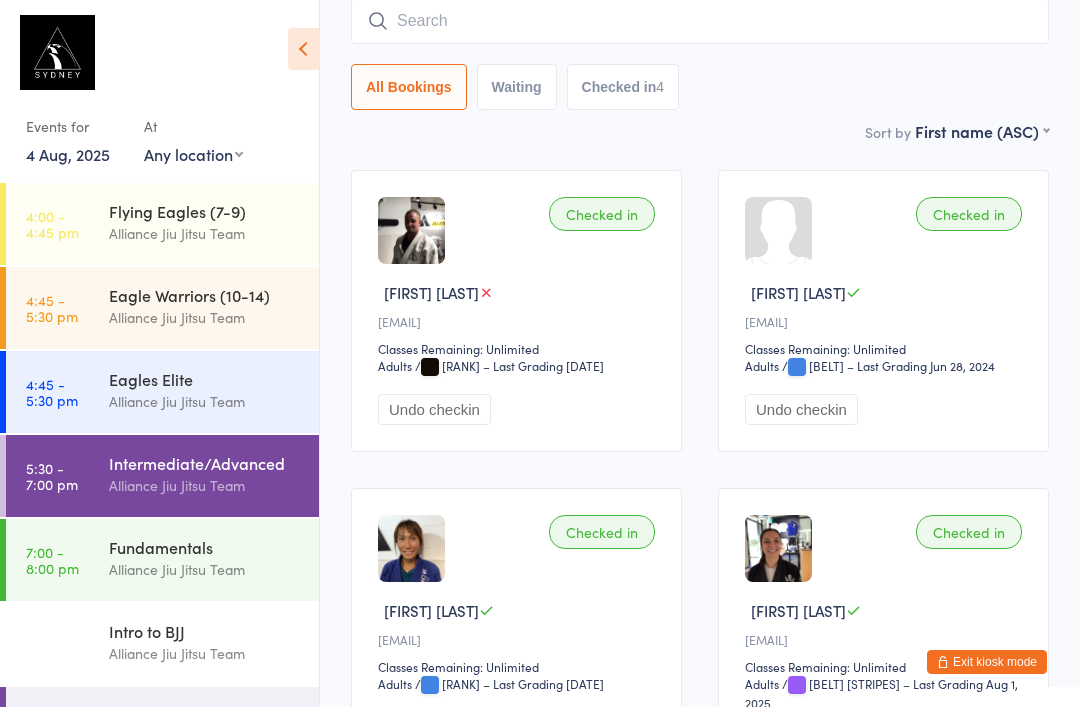 click at bounding box center [700, 21] 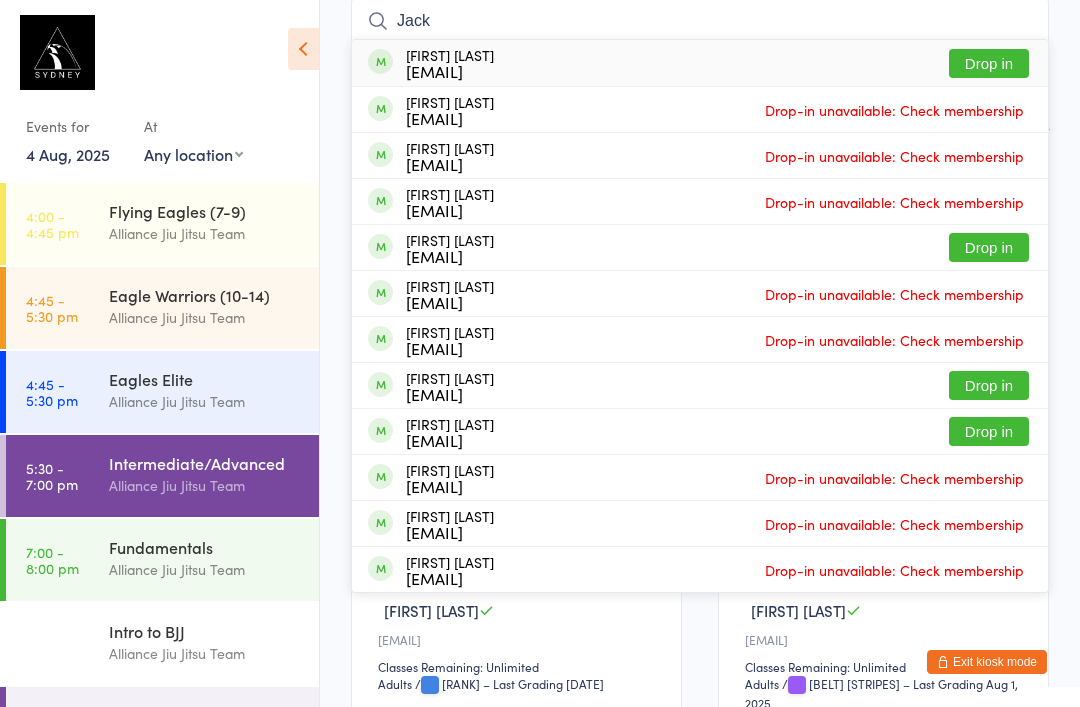 type on "Jack" 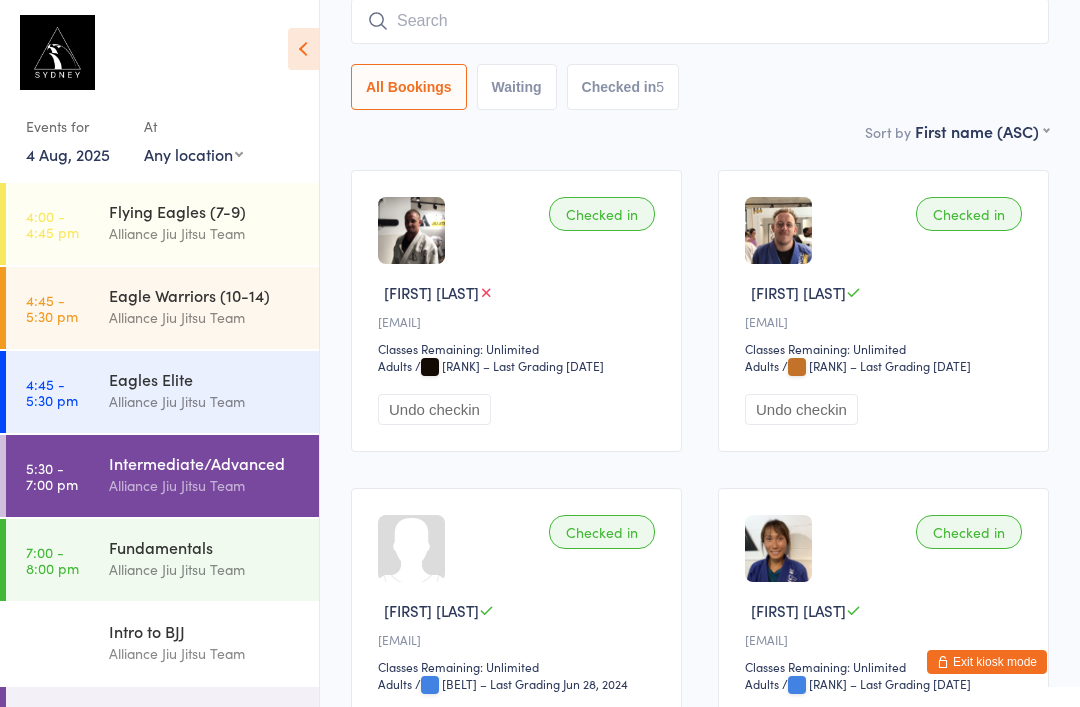 click at bounding box center (700, 21) 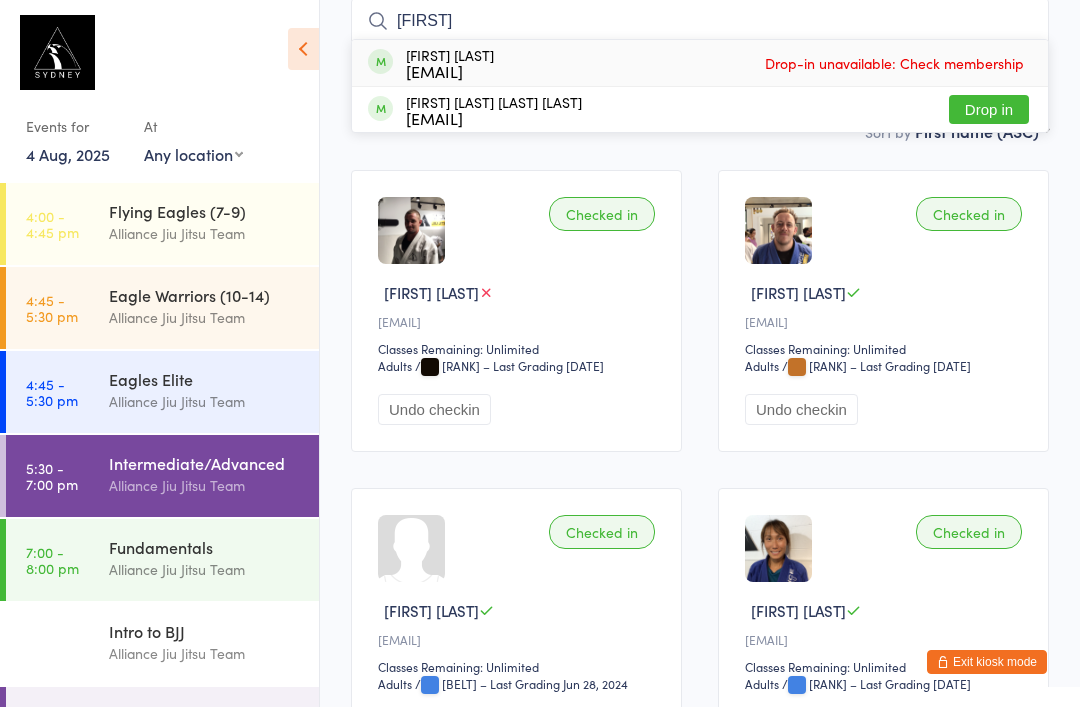 type on "[FIRST]" 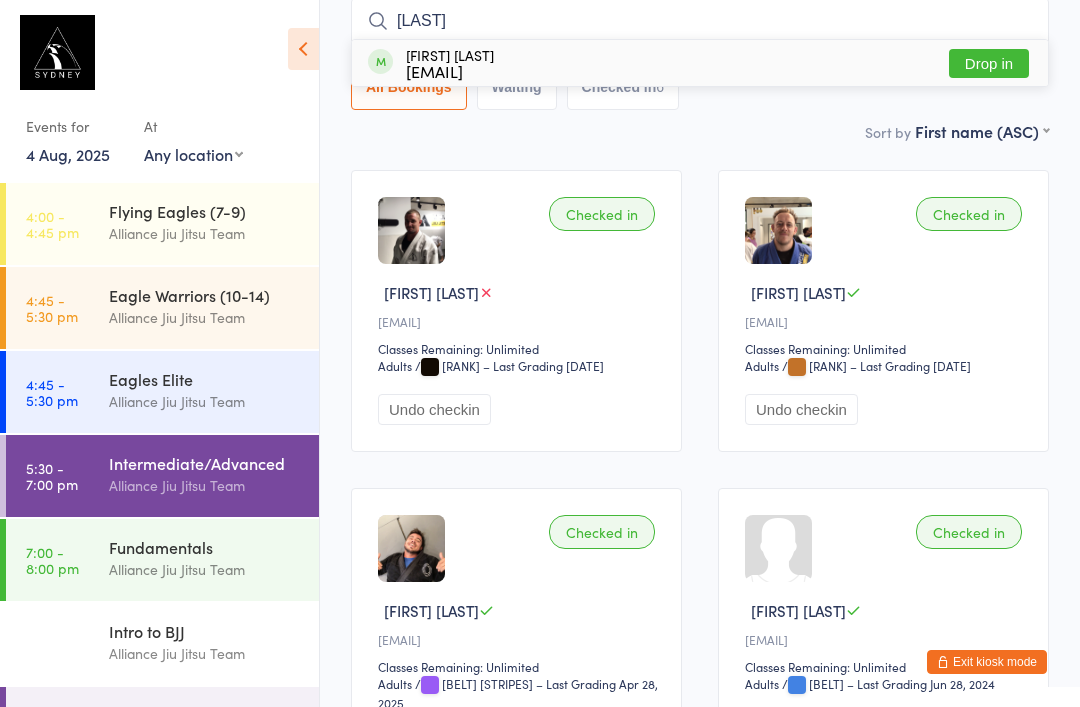 type on "[LAST]" 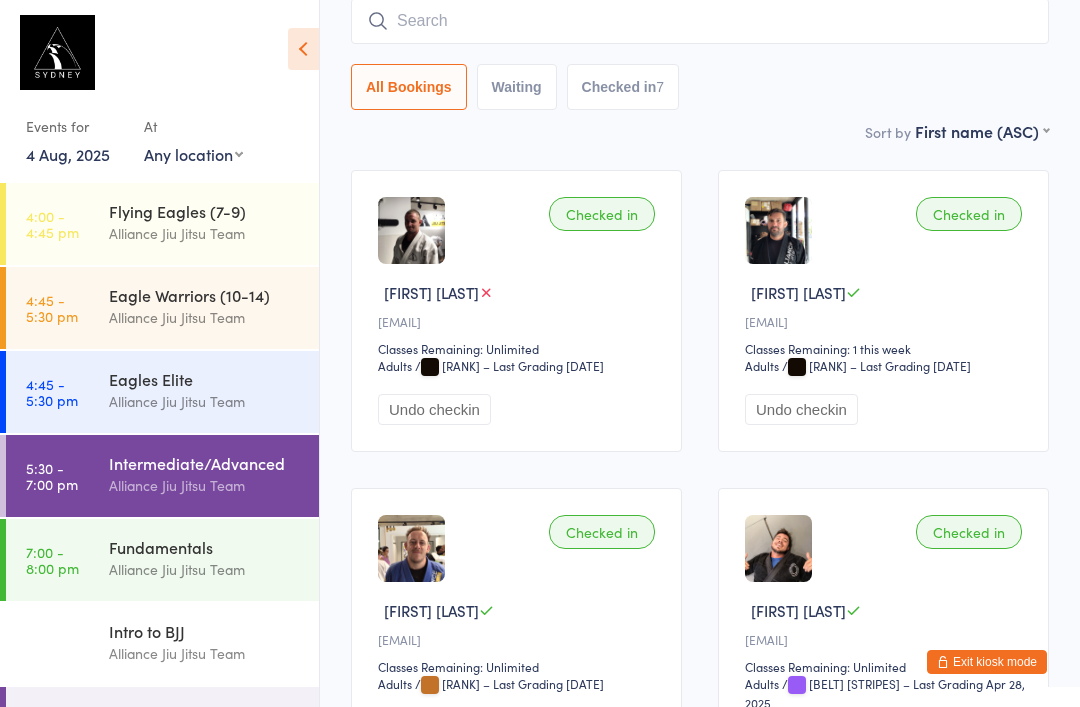 click at bounding box center (700, 21) 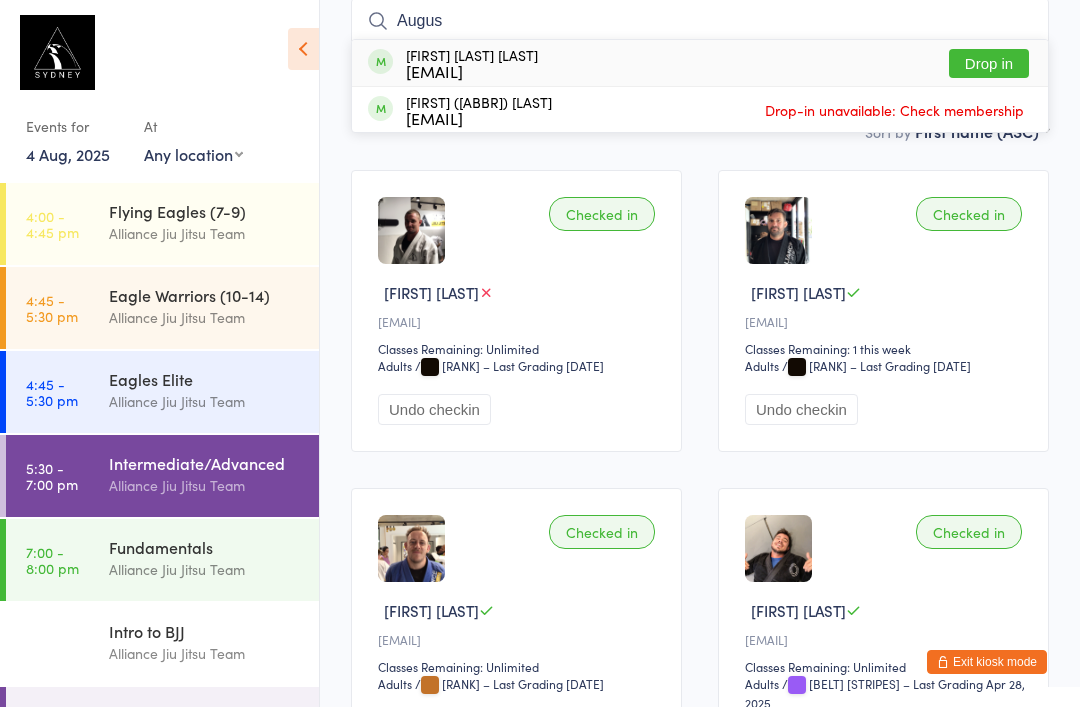 type on "Augus" 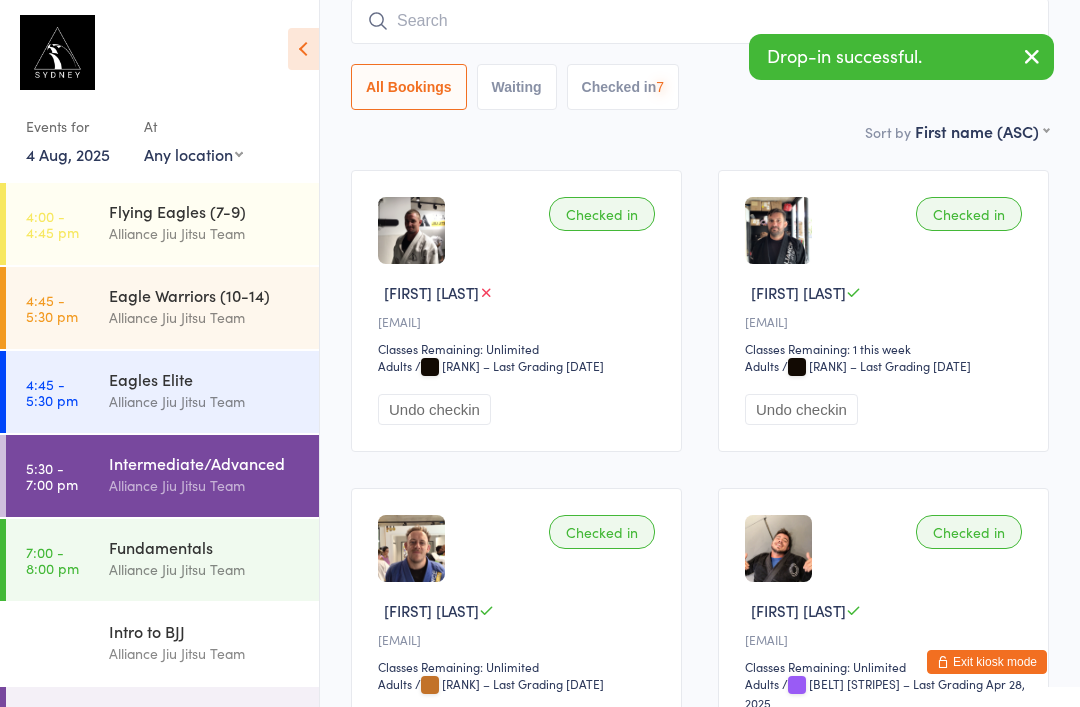 click on "Drop-in successful." at bounding box center (901, 57) 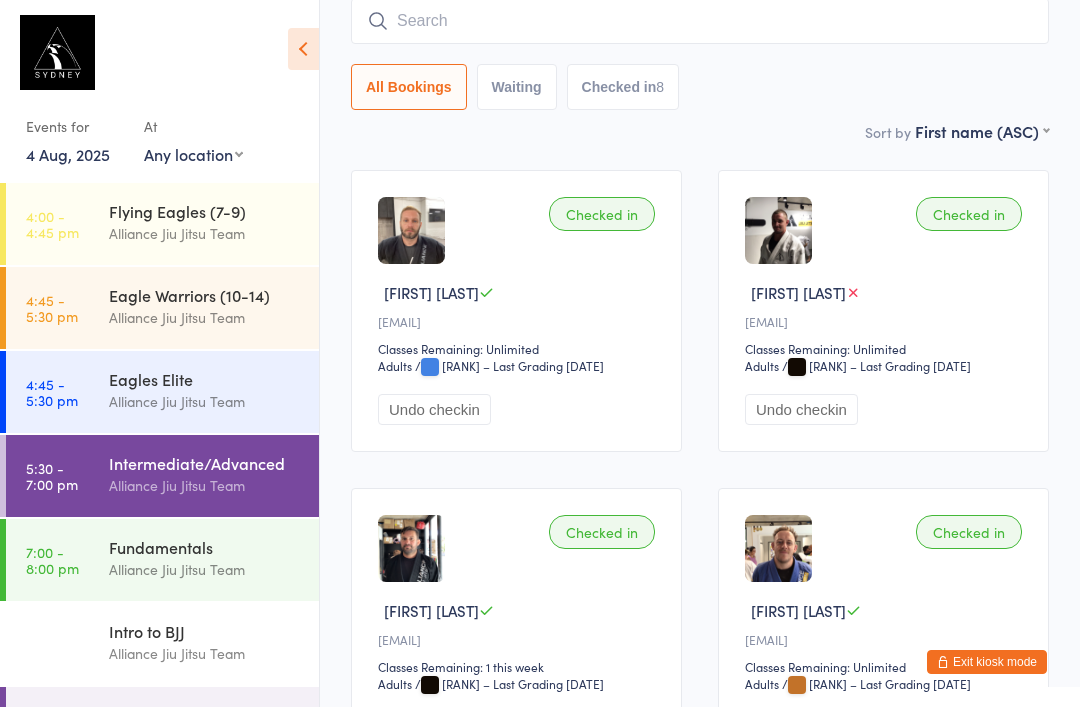 click at bounding box center (700, 21) 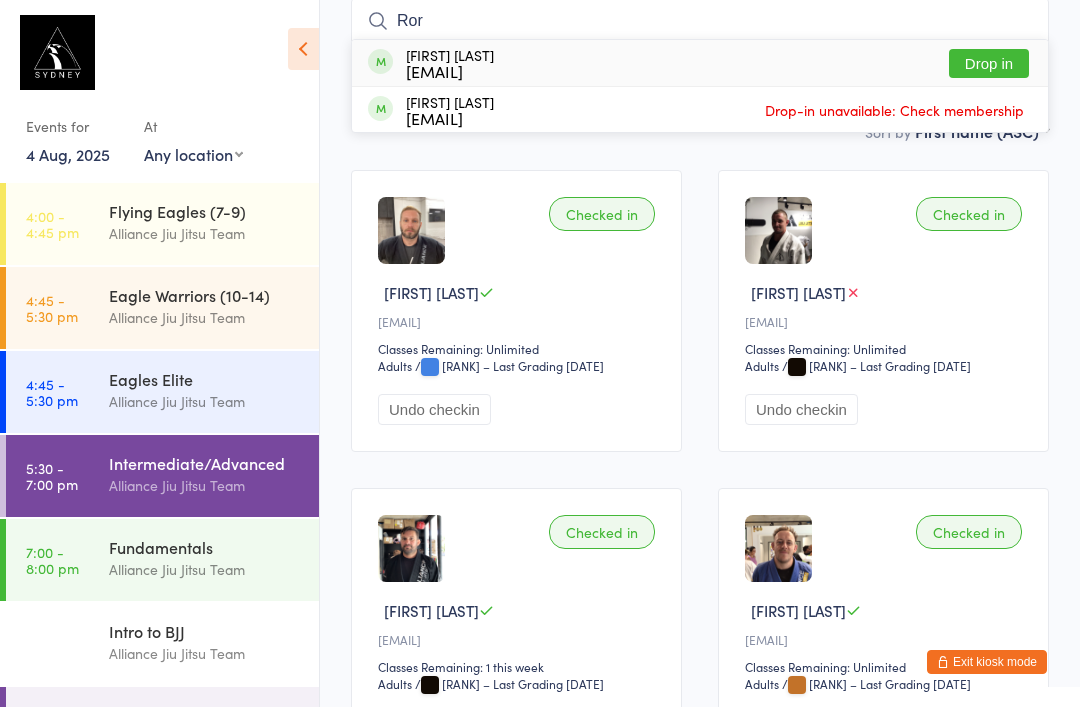 type on "Ror" 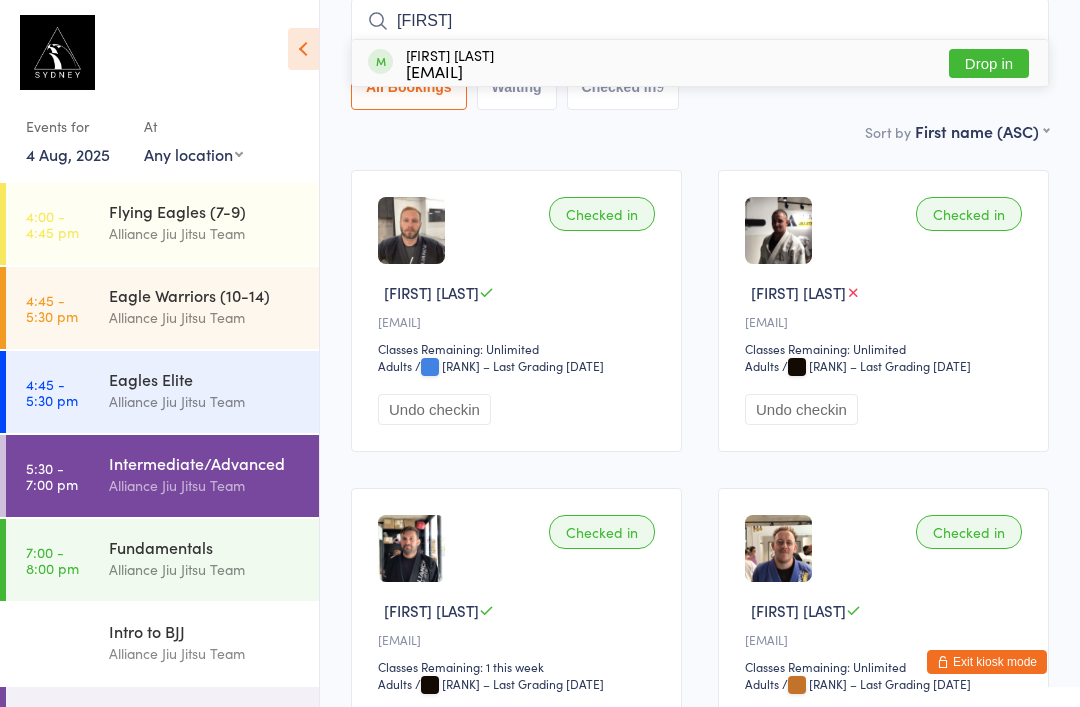 type on "[FIRST]" 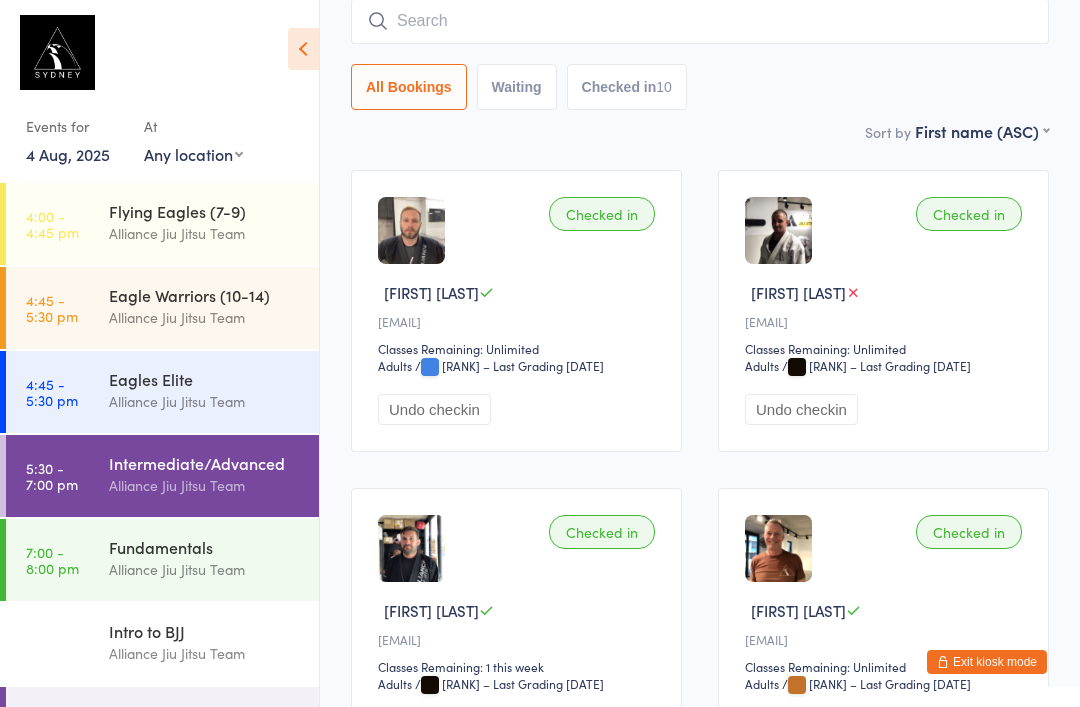 click at bounding box center [700, 21] 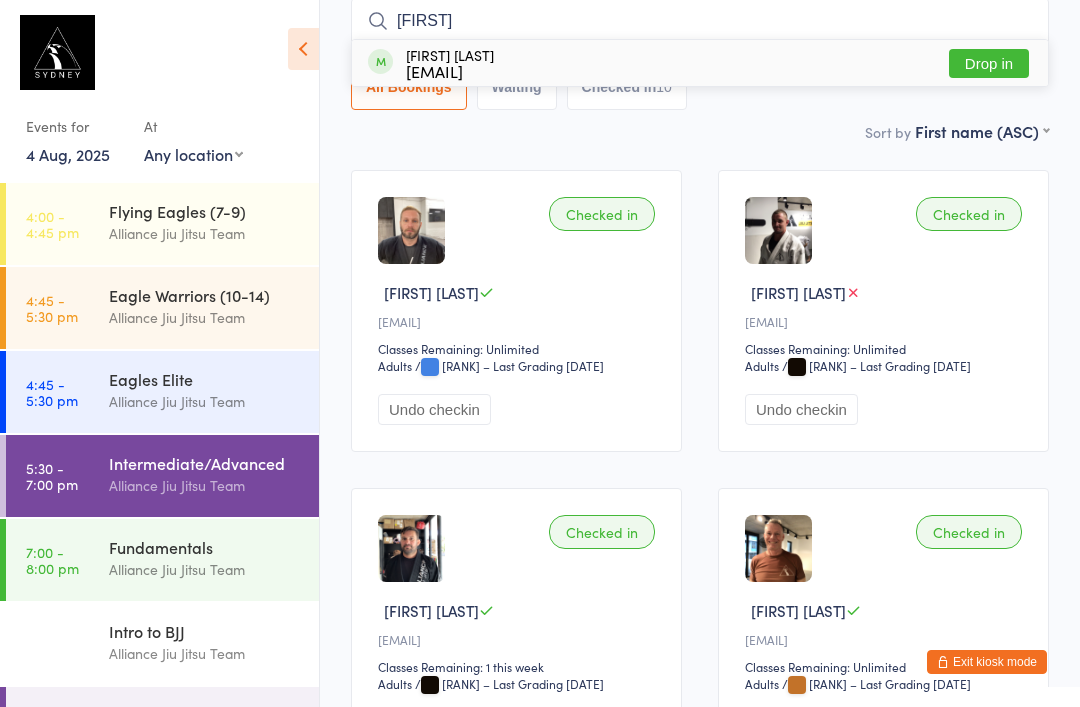 type on "[FIRST]" 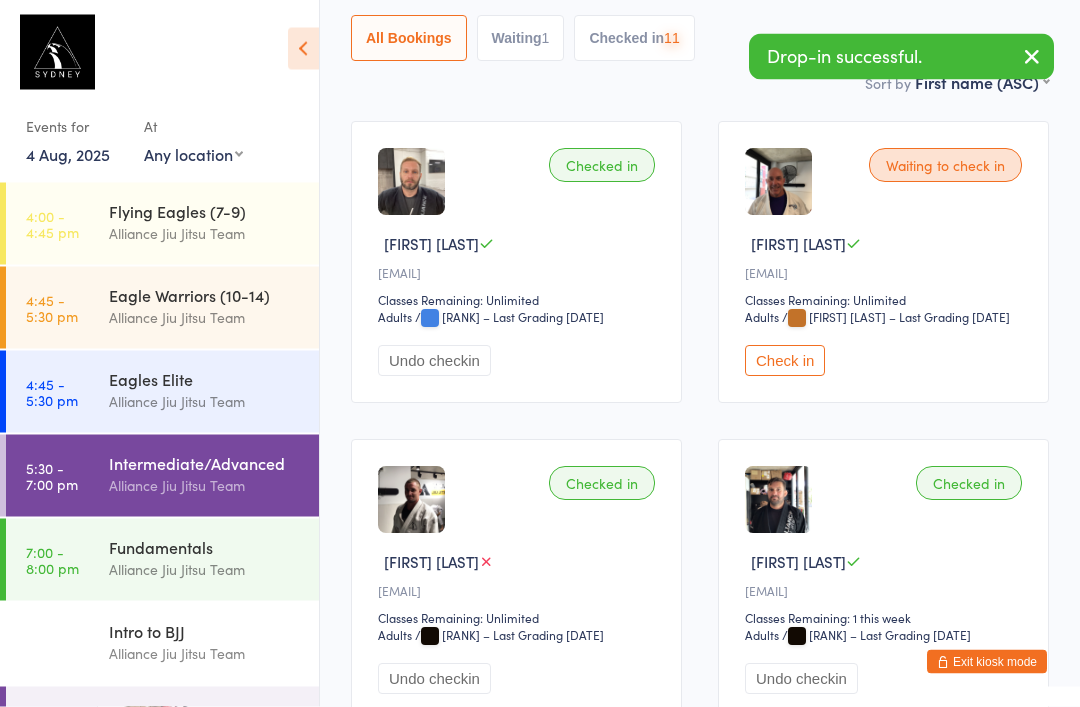 scroll, scrollTop: 230, scrollLeft: 0, axis: vertical 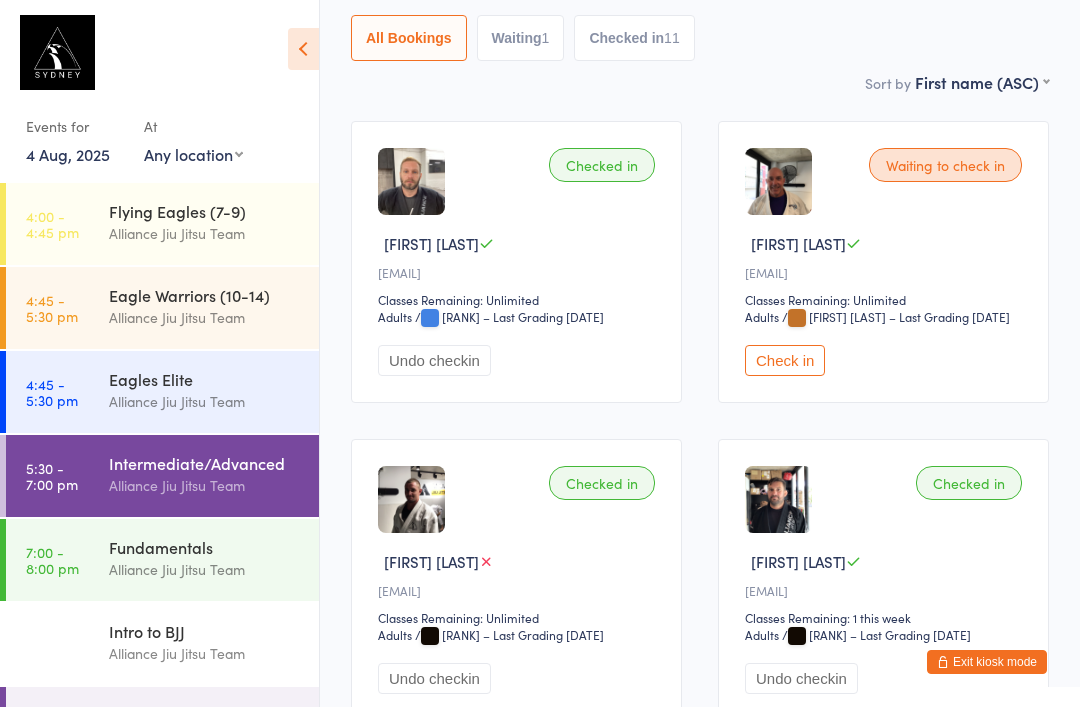 click on "Intermediate/Advanced Alliance Jiu Jitsu Team" at bounding box center (214, 474) 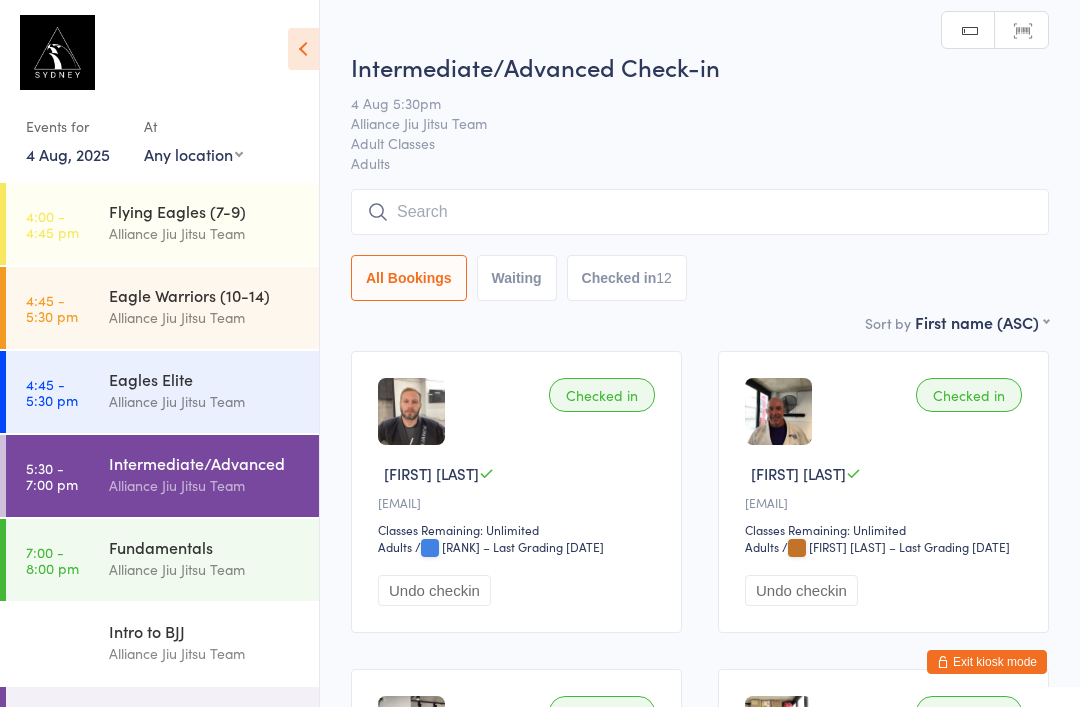 click at bounding box center (700, 212) 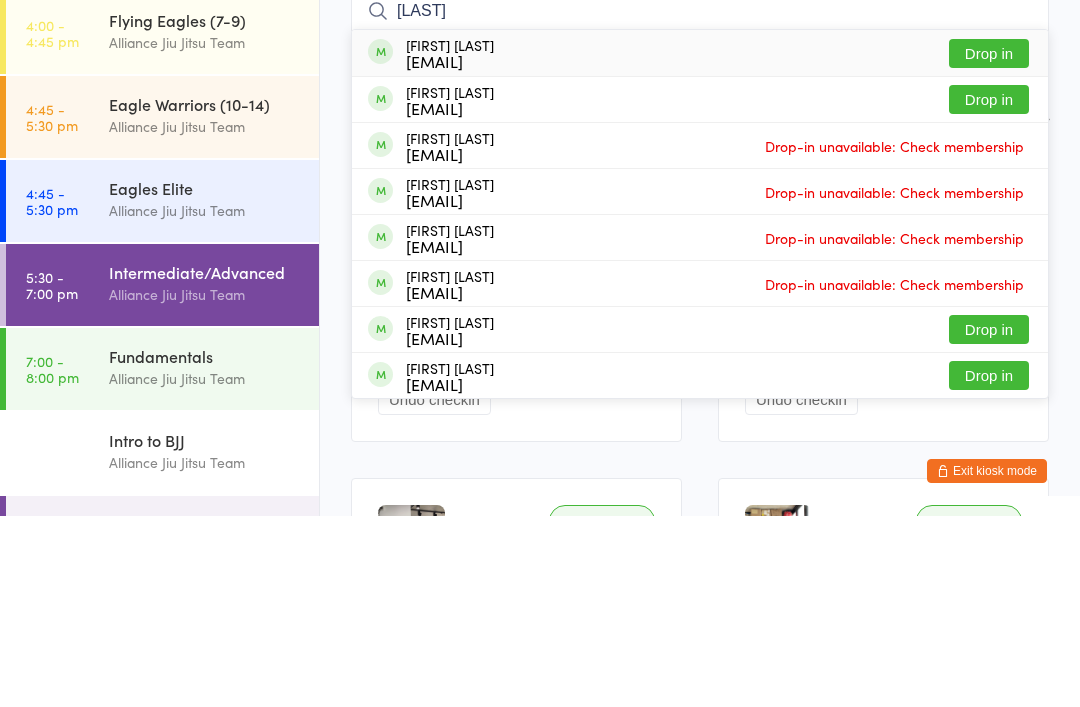 type on "[LAST]" 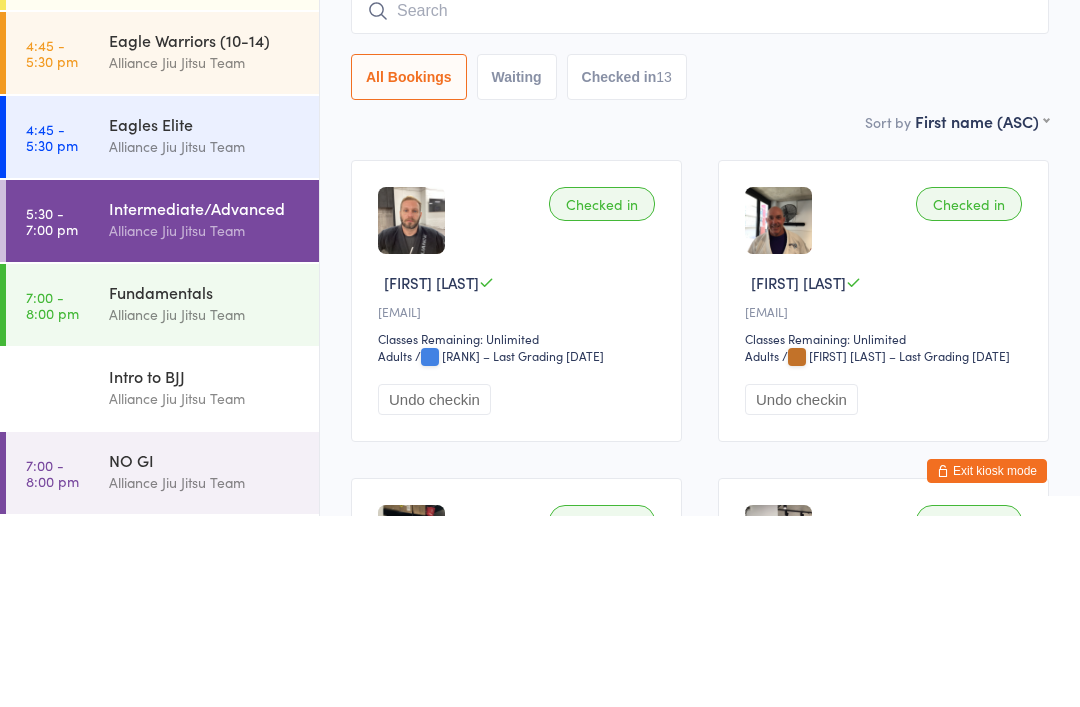 scroll, scrollTop: 315, scrollLeft: 0, axis: vertical 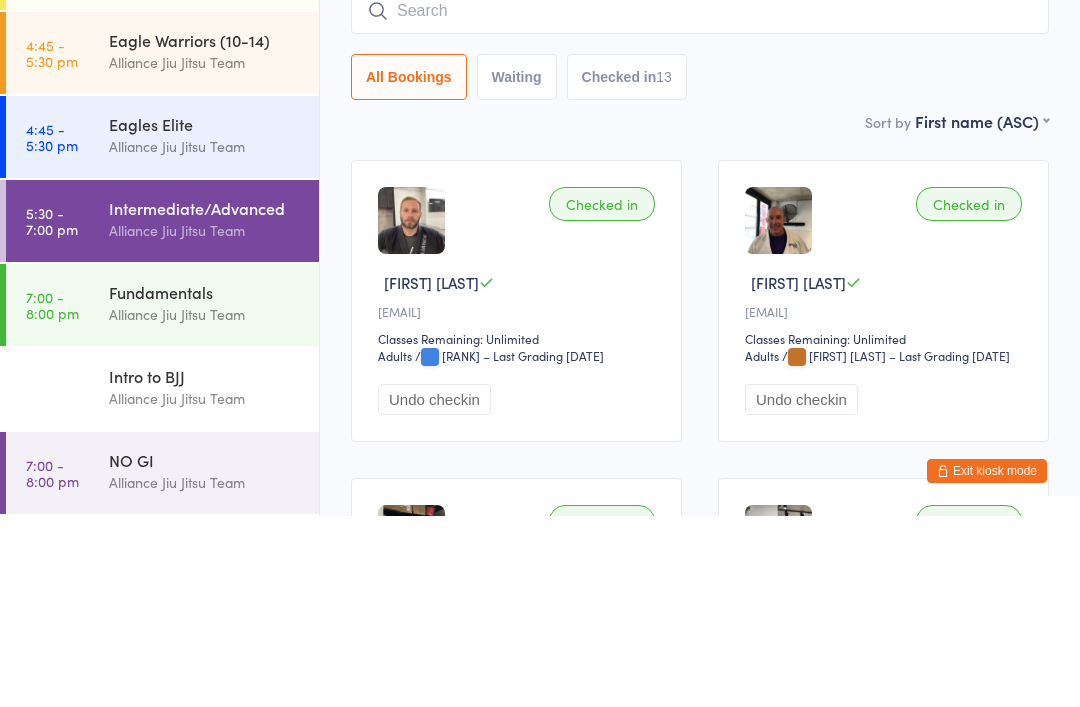 click on "[EMAIL] Check-in [TIME] [COMPANY] [CLASS] [CLASS] [SEARCH] [BOOKINGS] [WAITING] [CHECKED] [FIRST] [EMAIL] [CLASSES] [ADULTS] [ADULTS] / [RANK] – Last Grading [DATE] Undo checkin Checked in [FIRST] [LAST] [EMAIL] [CLASSES] [ADULTS] [ADULTS] / [RANK] – Last Grading [DATE] Undo checkin Checked in [FIRST] [LAST] [EMAIL] [CLASSES] [ADULTS] [ADULTS] / [RANK] – Last Grading [DATE] Undo checkin Checked in [FIRST] [LAST] [EMAIL] [CLASSES] [ADULTS] [ADULTS] / [RANK] – Last Grading [DATE] Undo checkin Checked in [FIRST] [LAST]" at bounding box center [700, 1336] 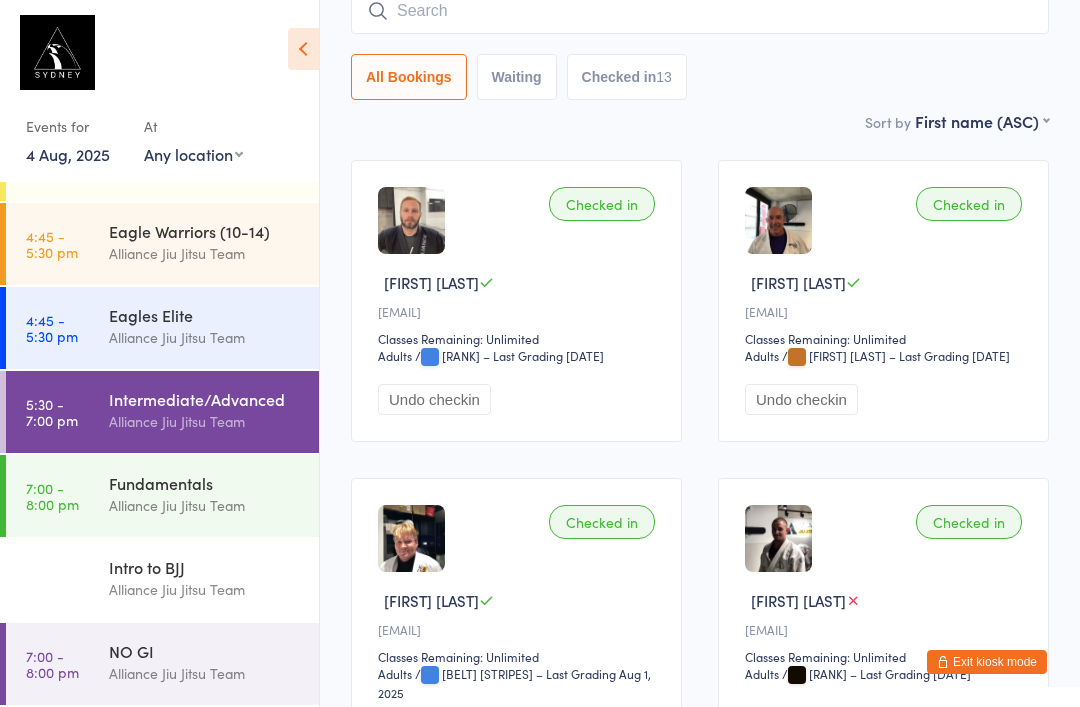 click on "NO GI" at bounding box center [205, 651] 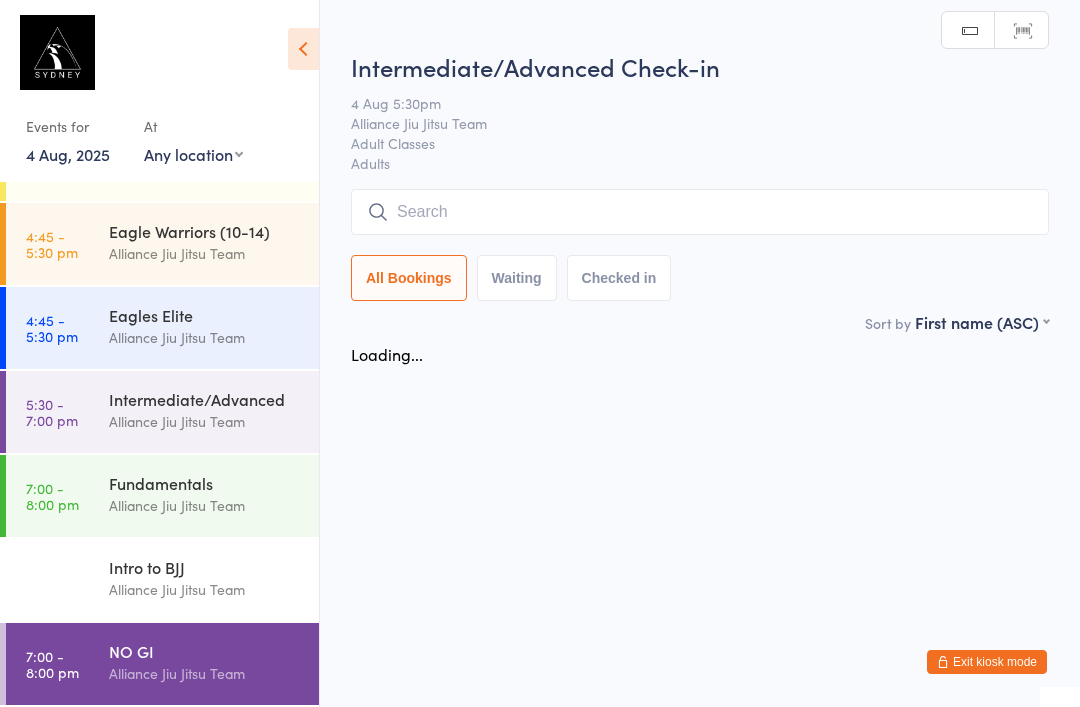 scroll, scrollTop: 0, scrollLeft: 0, axis: both 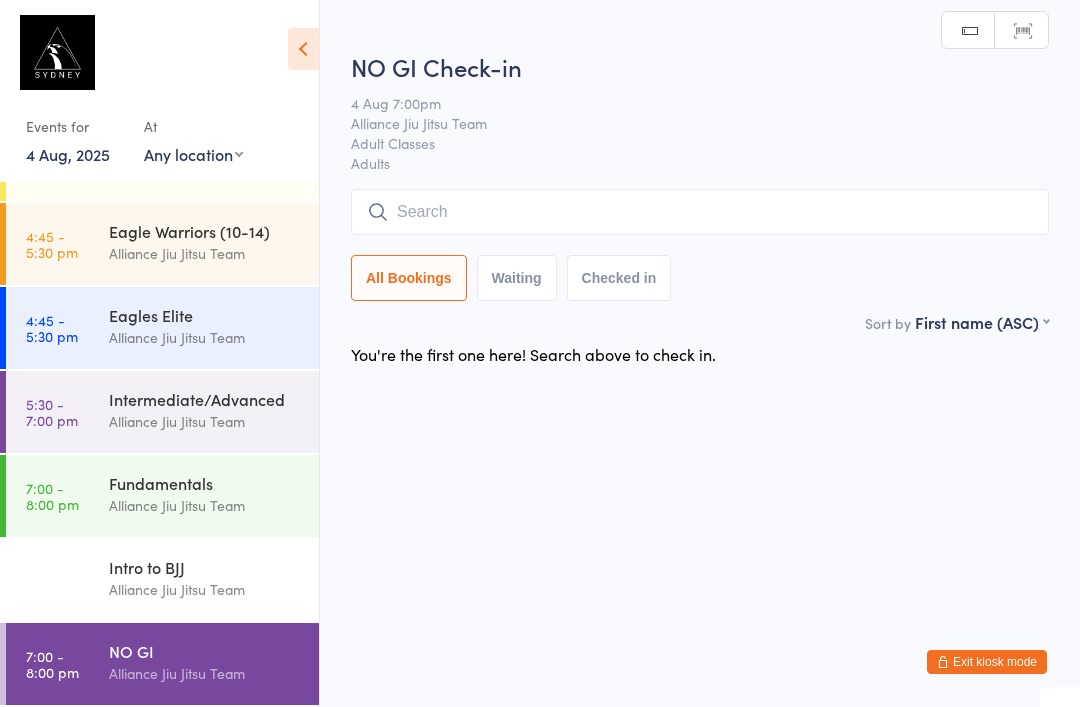 click at bounding box center (700, 212) 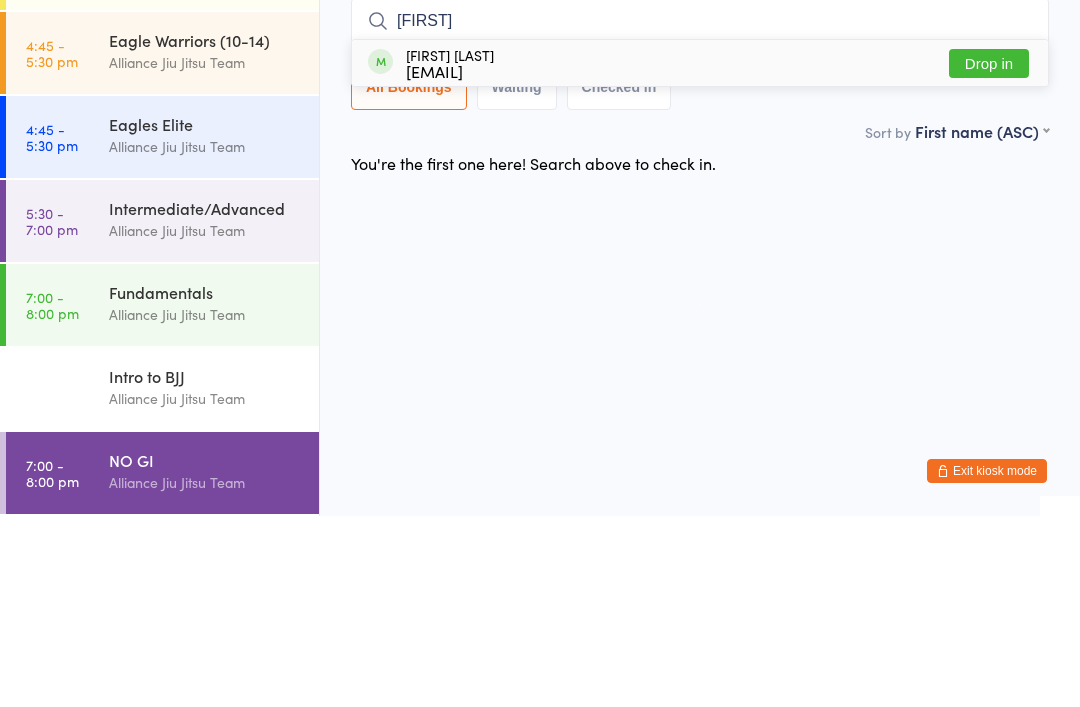type on "[FIRST]" 